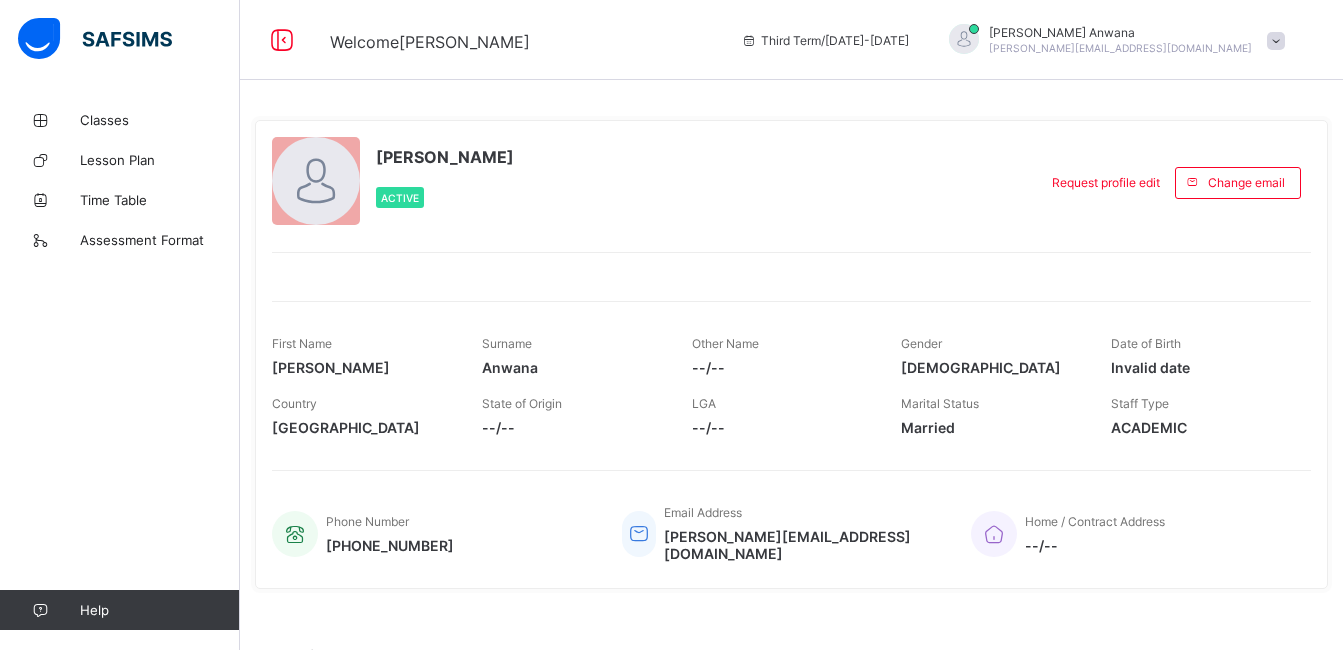scroll, scrollTop: 0, scrollLeft: 0, axis: both 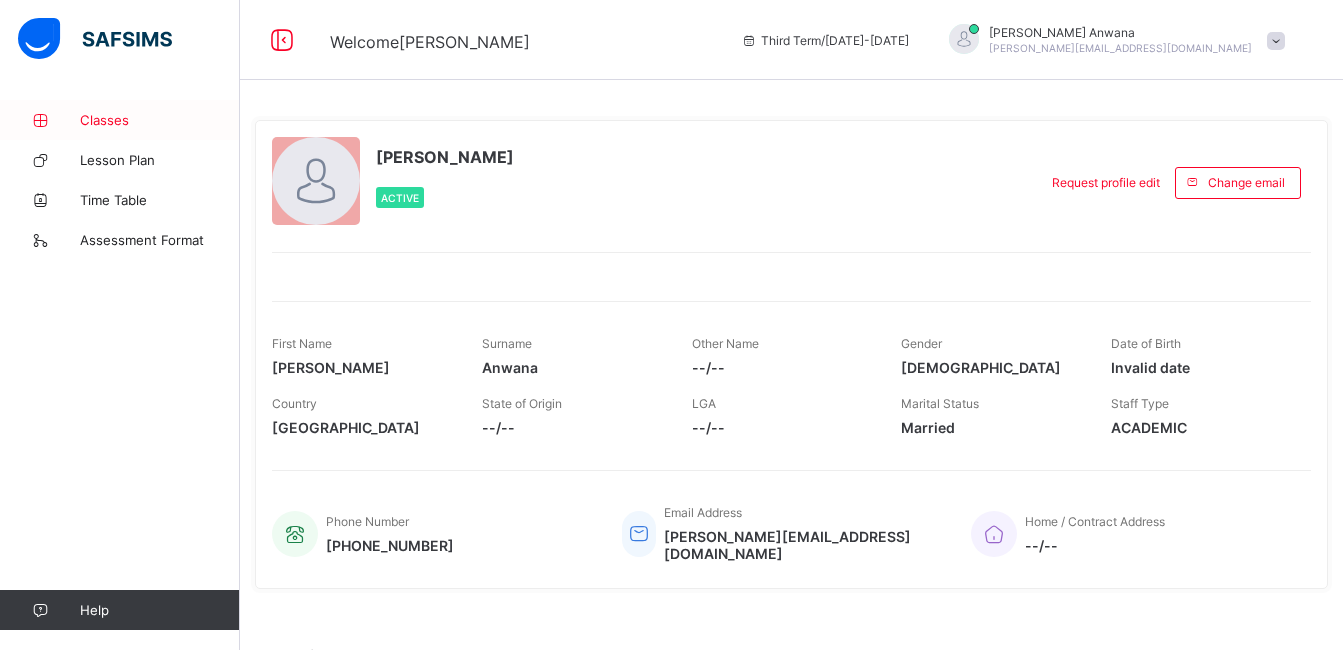 drag, startPoint x: 0, startPoint y: 0, endPoint x: 107, endPoint y: 119, distance: 160.03125 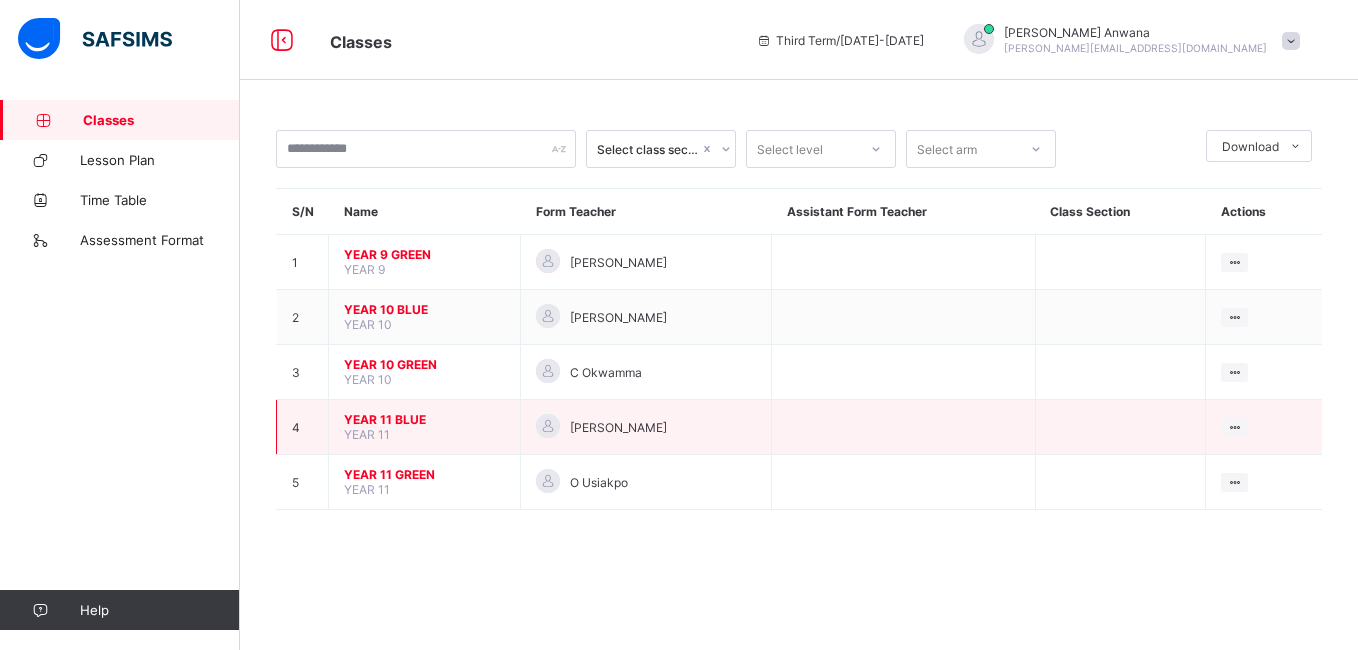 click on "YEAR 11   BLUE" at bounding box center [424, 419] 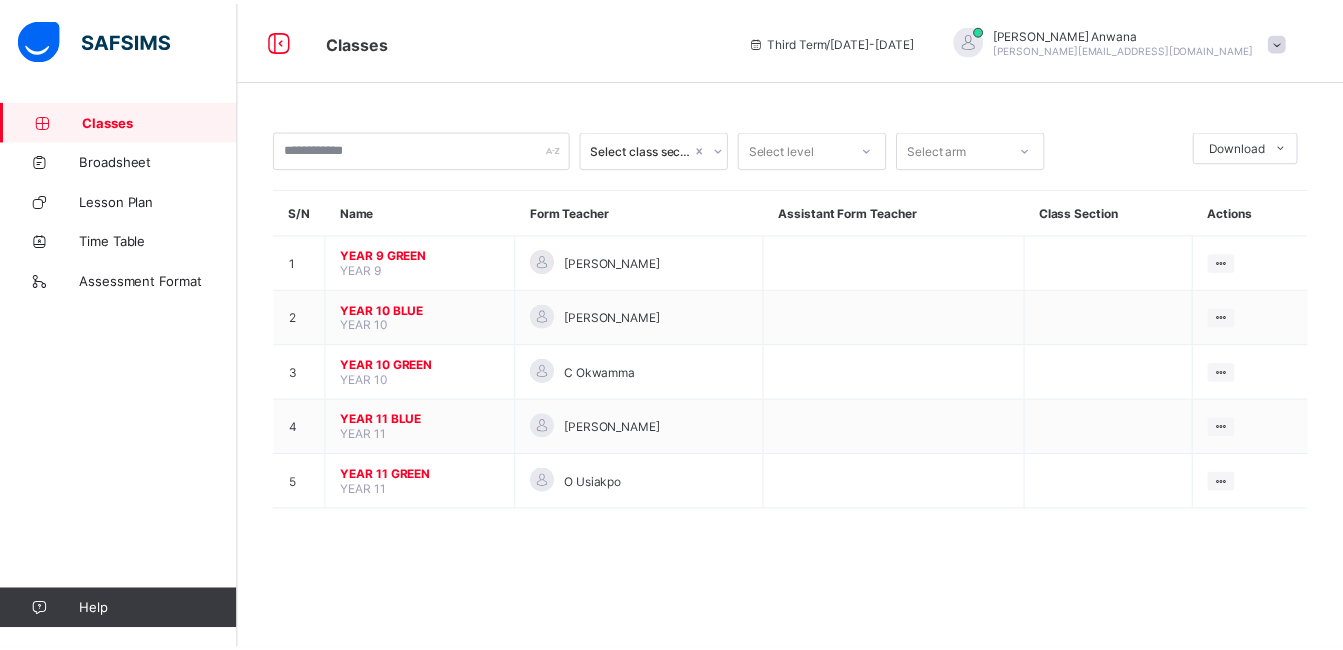 scroll, scrollTop: 0, scrollLeft: 0, axis: both 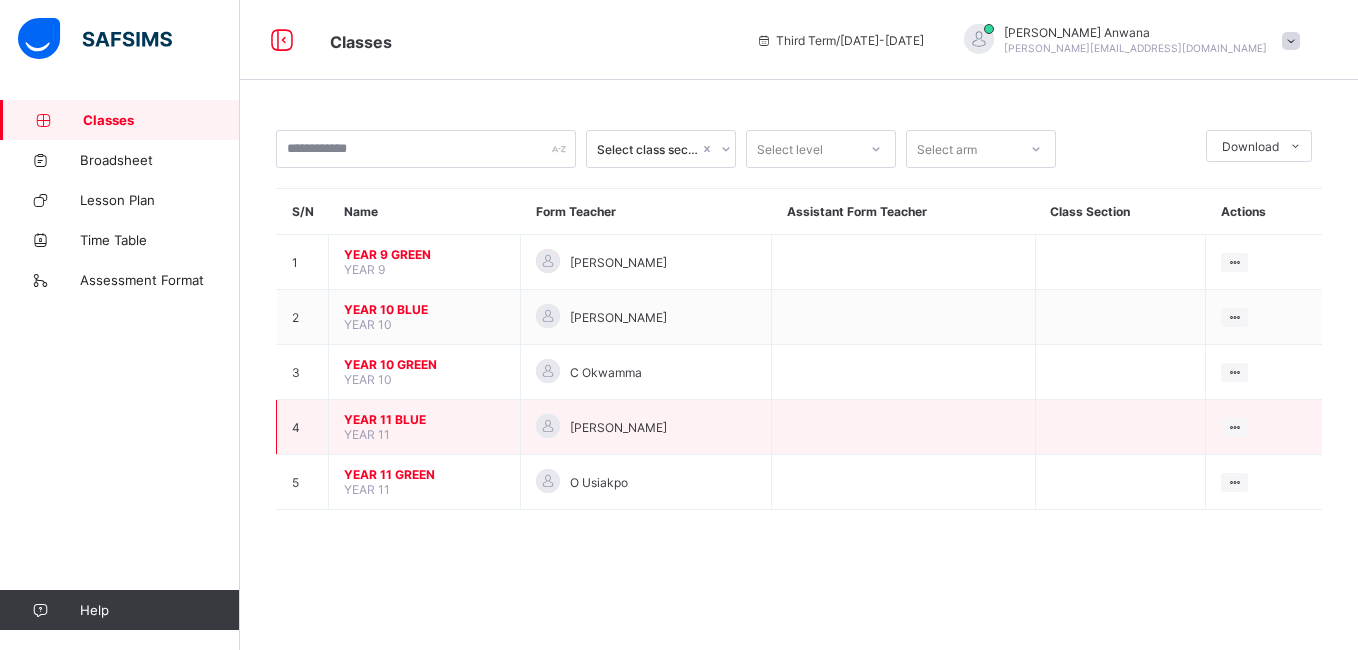 click on "YEAR 11   BLUE" at bounding box center (424, 419) 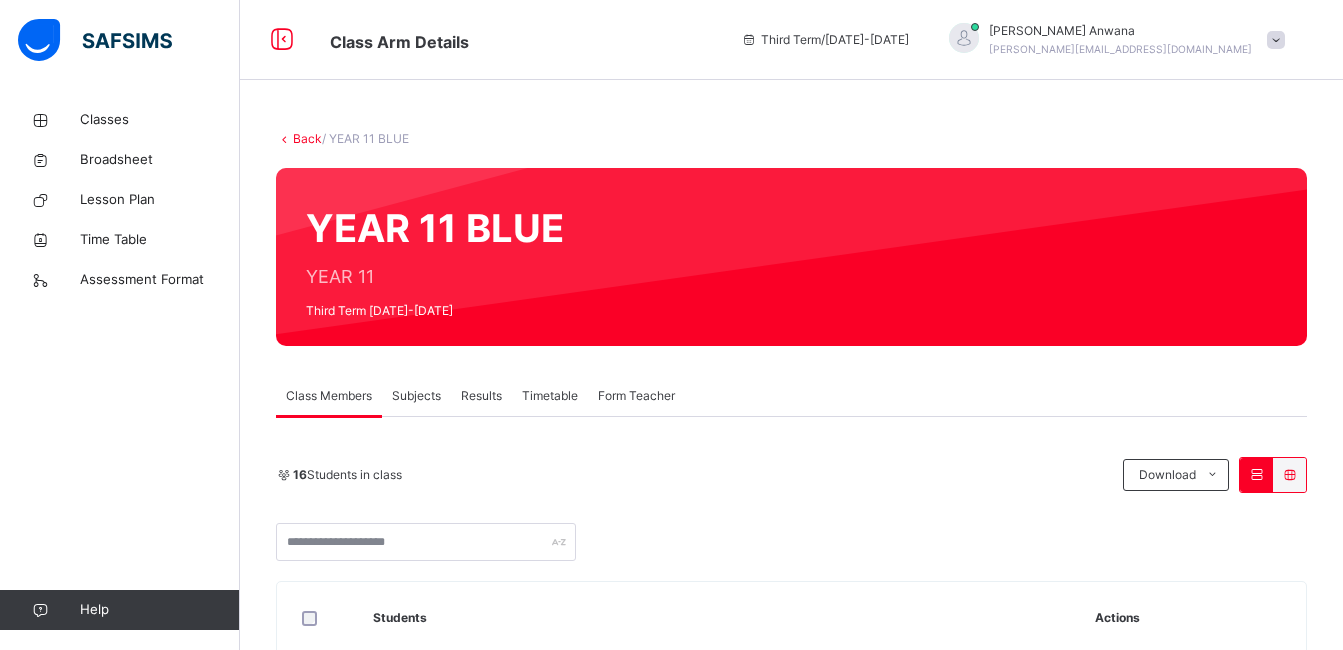 click on "Subjects" at bounding box center (416, 396) 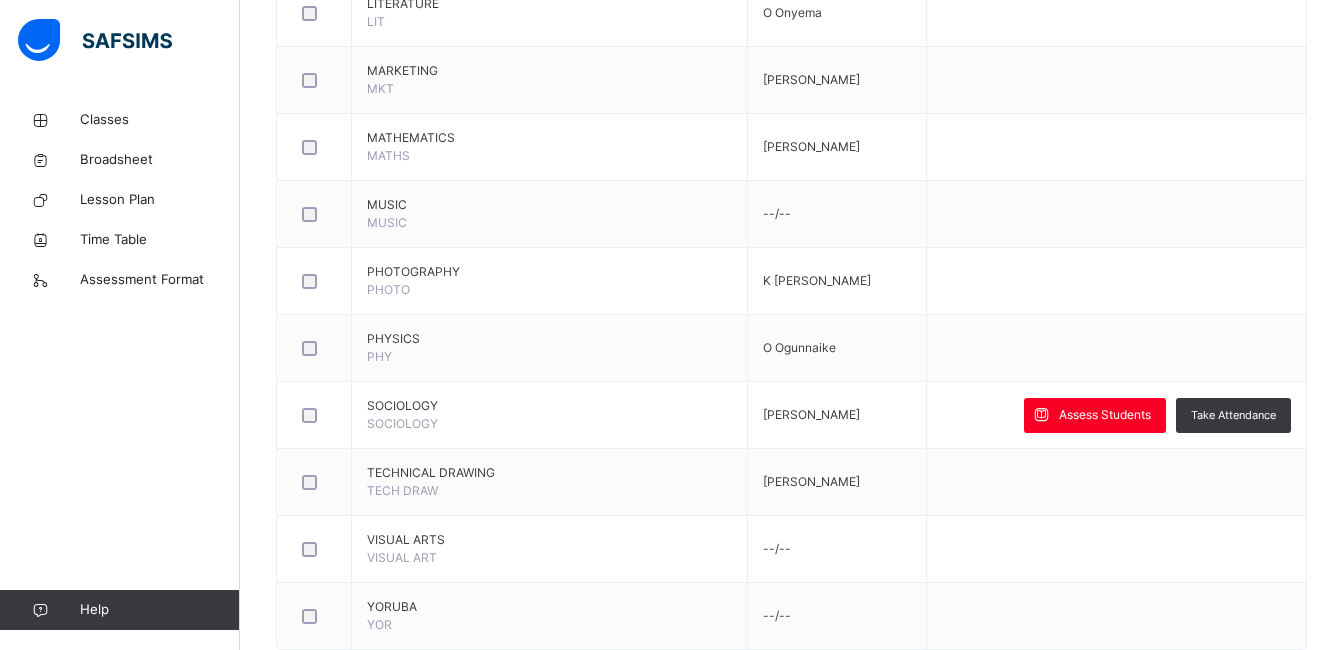 scroll, scrollTop: 2117, scrollLeft: 0, axis: vertical 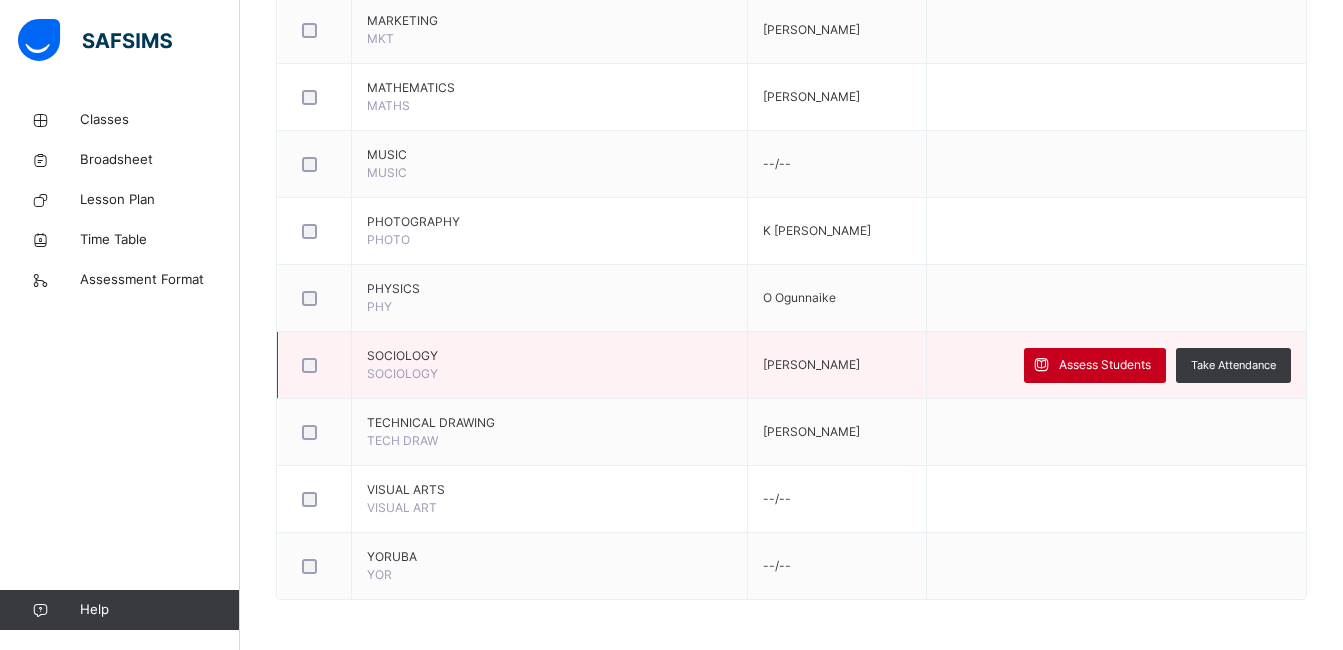 click on "Assess Students" at bounding box center [1105, 365] 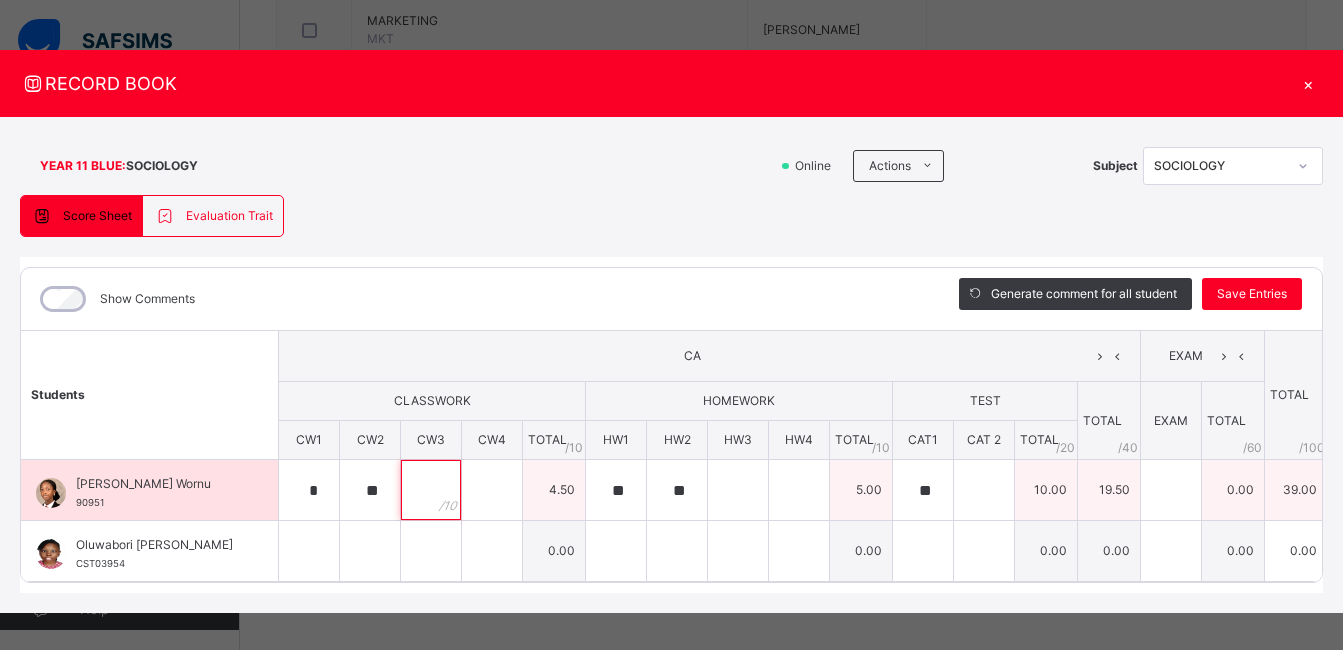 click at bounding box center [431, 490] 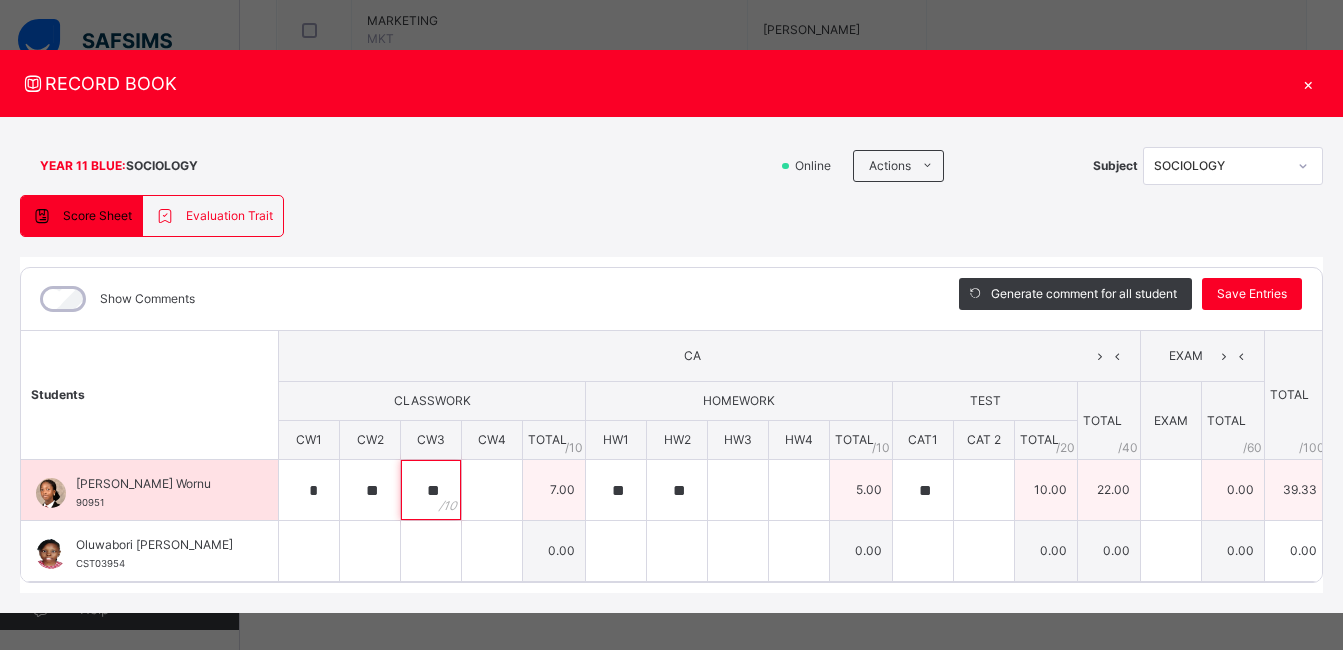 type on "**" 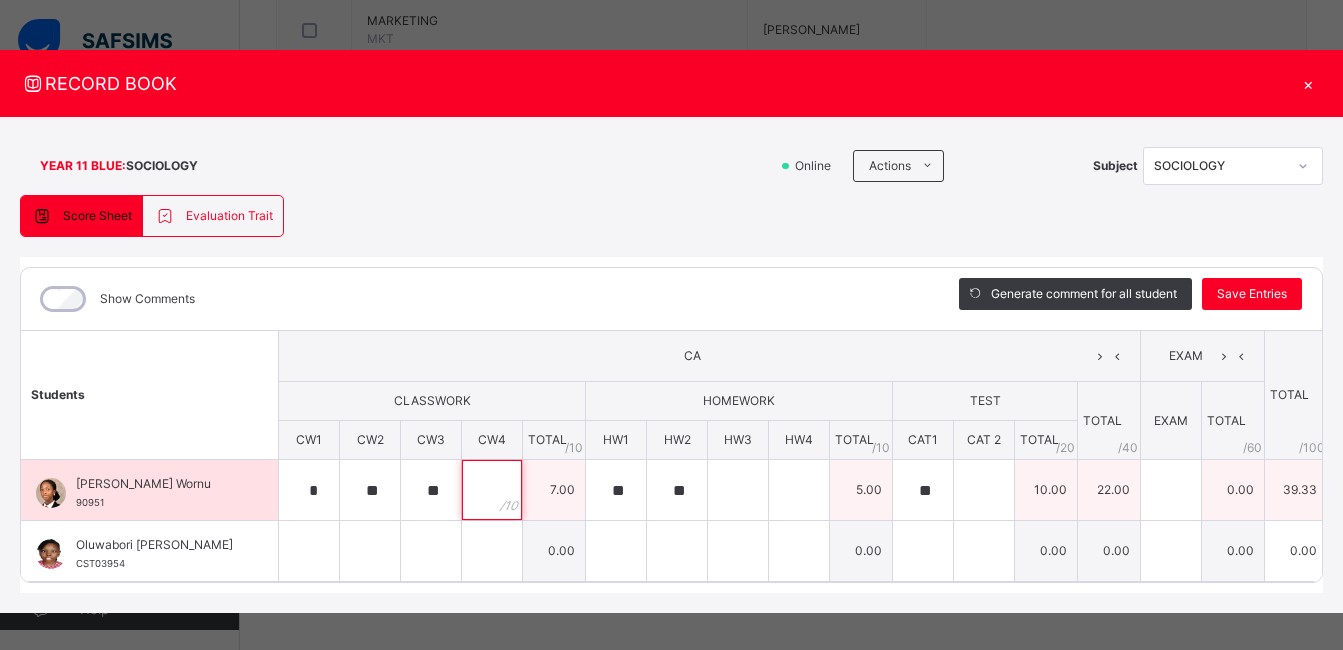 click at bounding box center [492, 490] 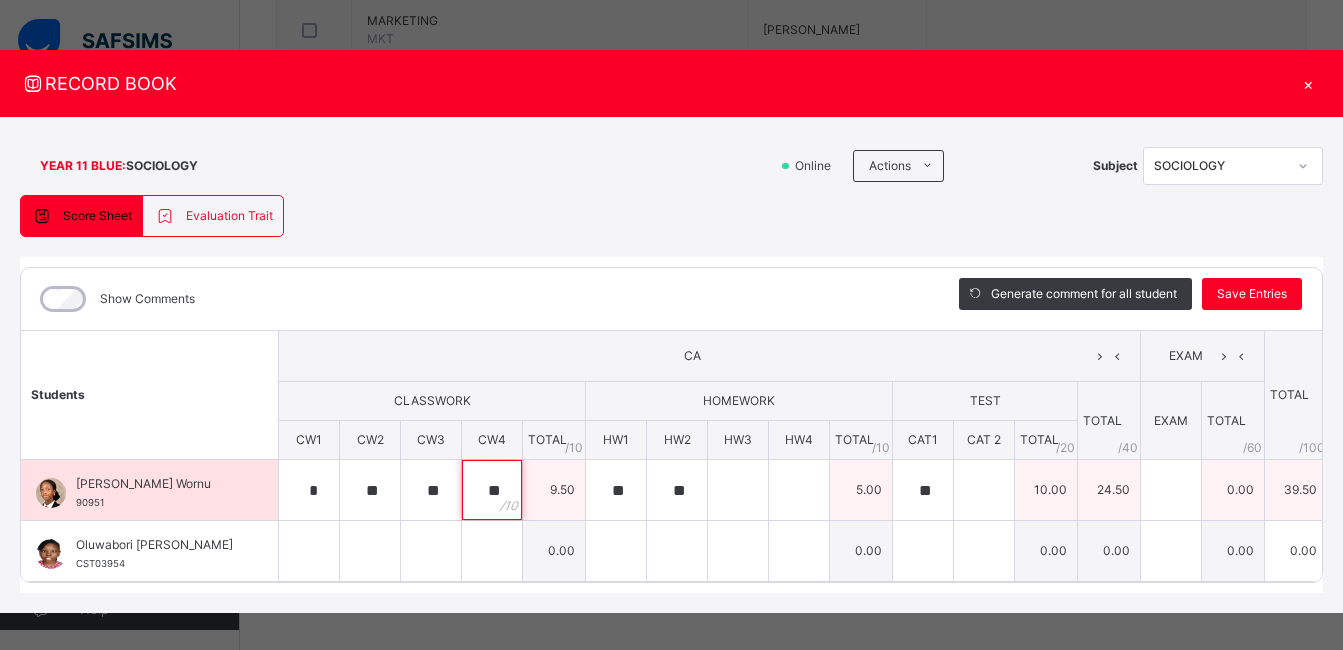 type on "**" 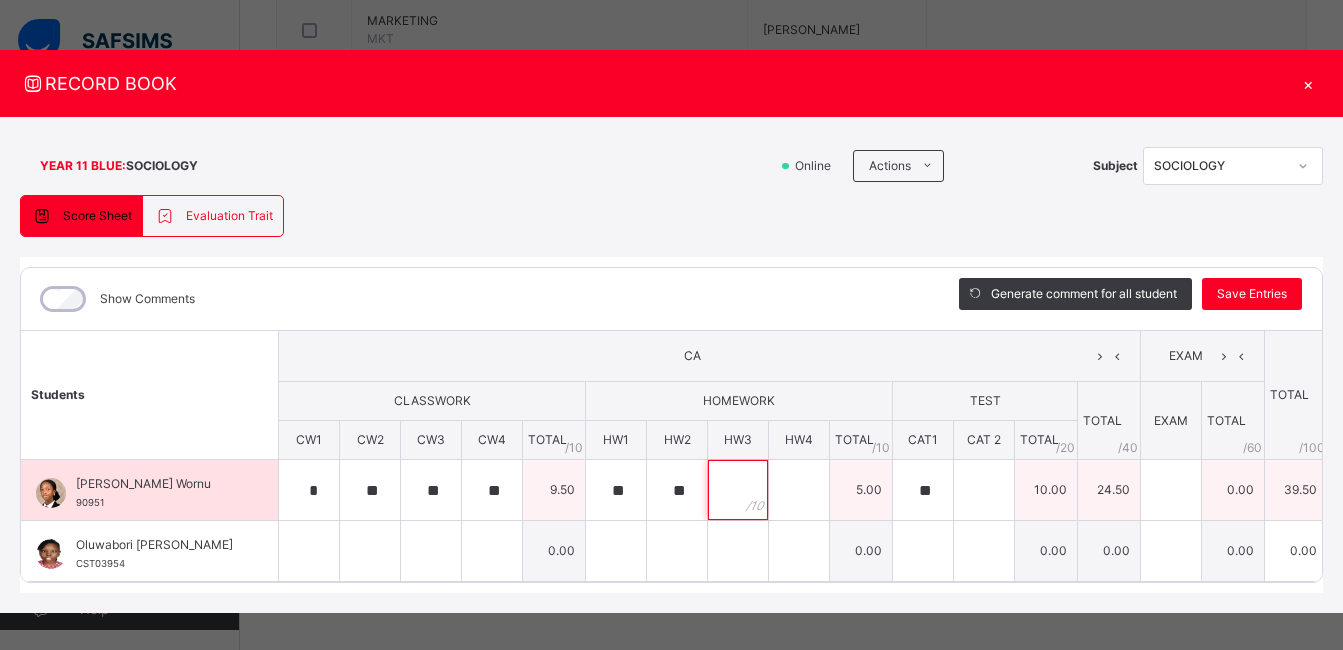 click at bounding box center (738, 490) 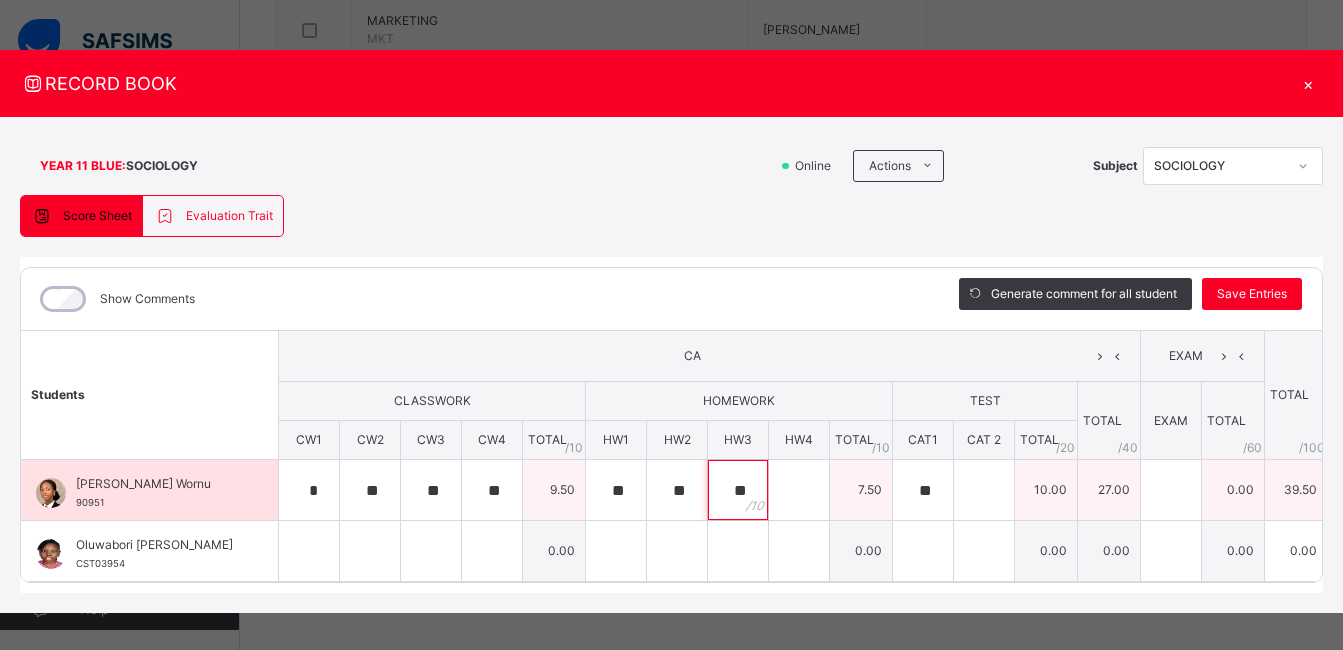 type on "**" 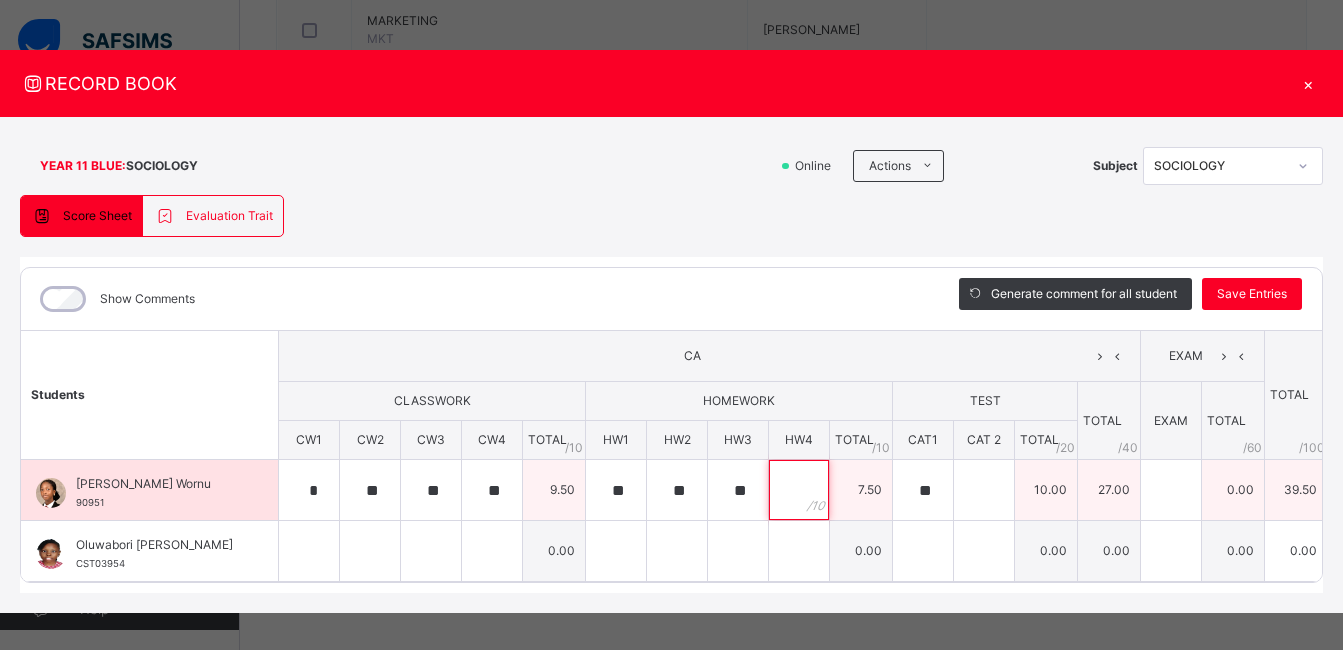 click at bounding box center (799, 490) 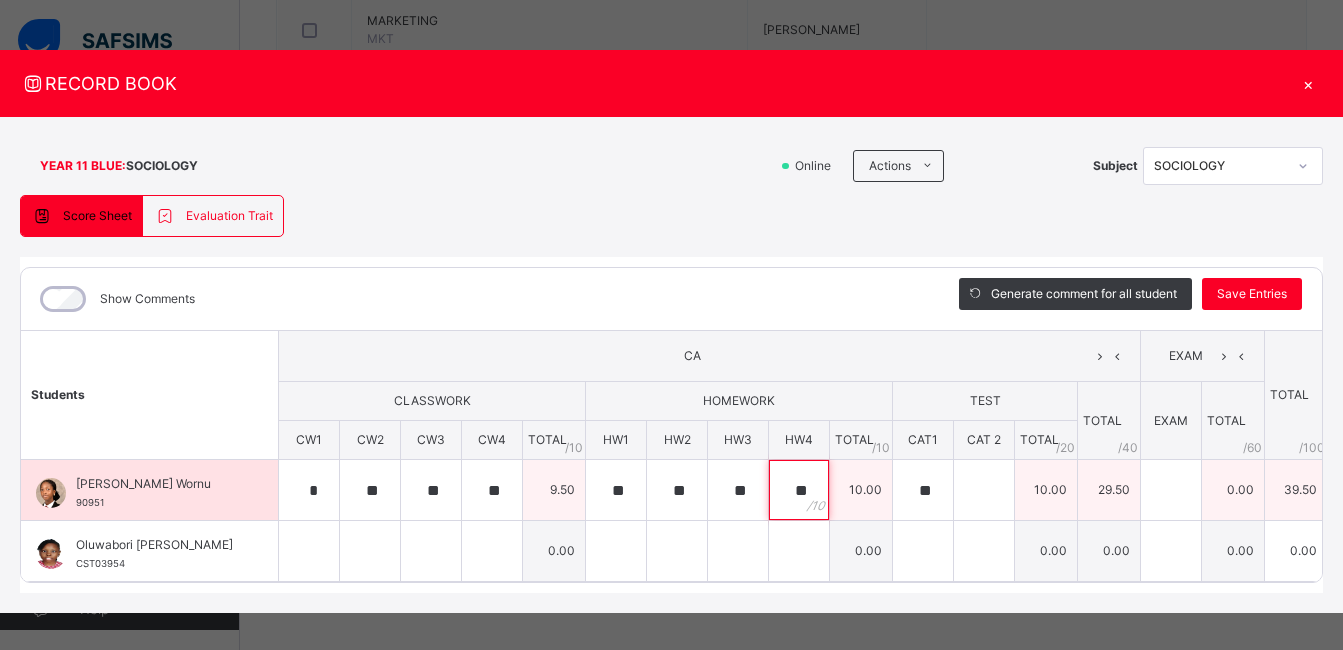 type on "**" 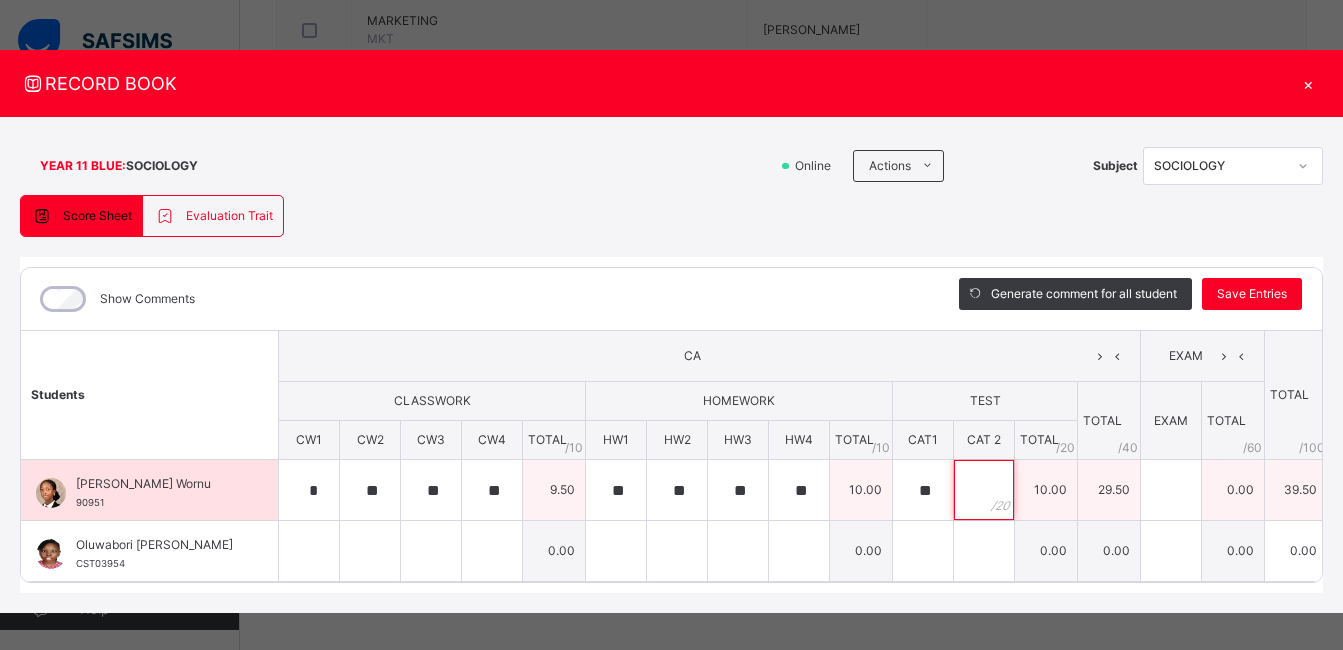click at bounding box center (984, 490) 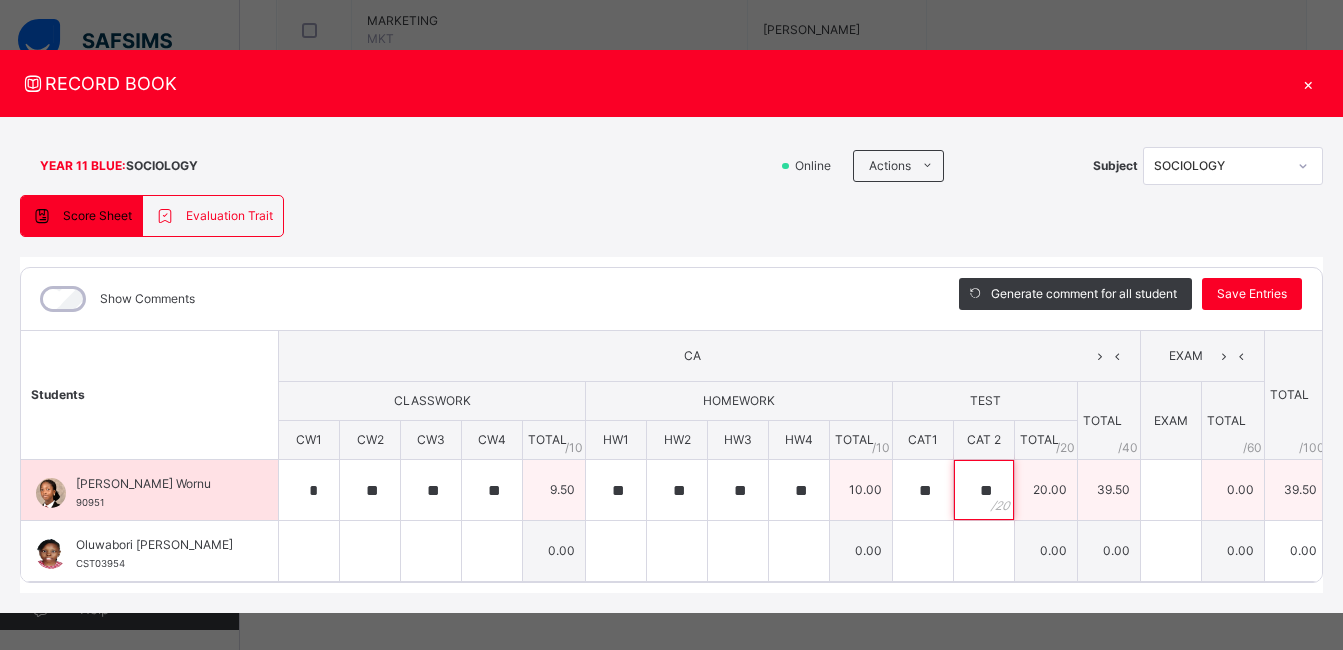 type on "**" 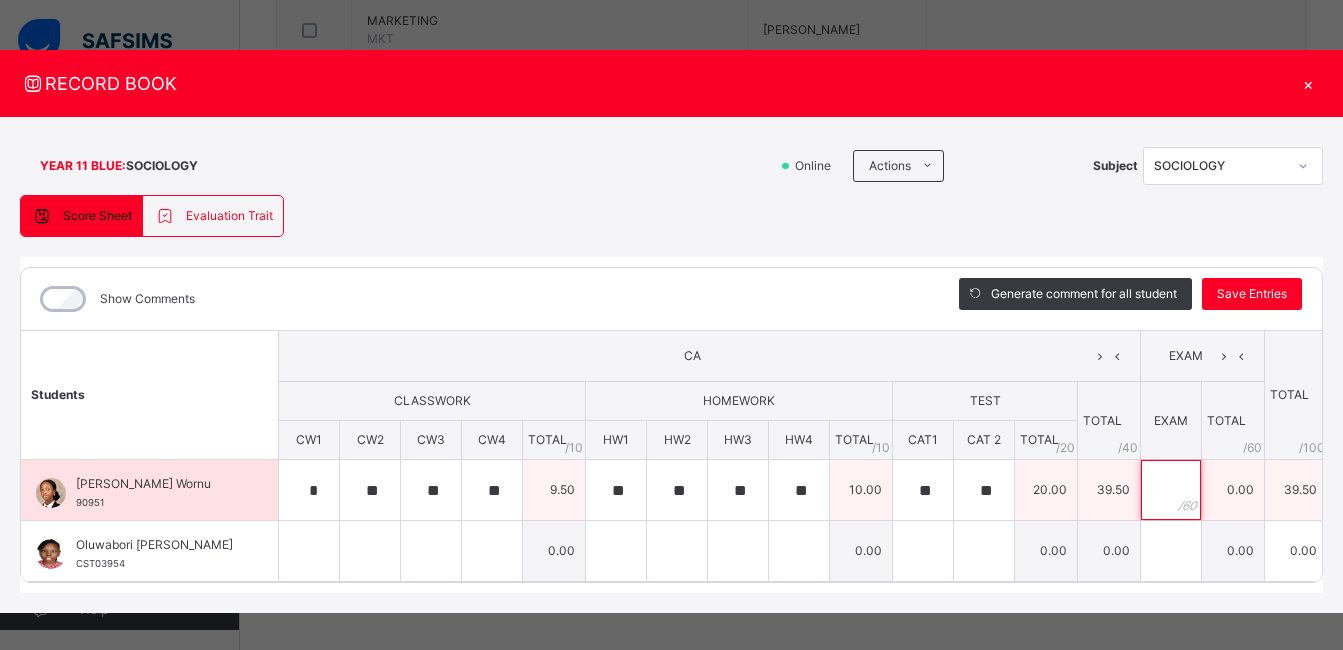 click at bounding box center (1171, 490) 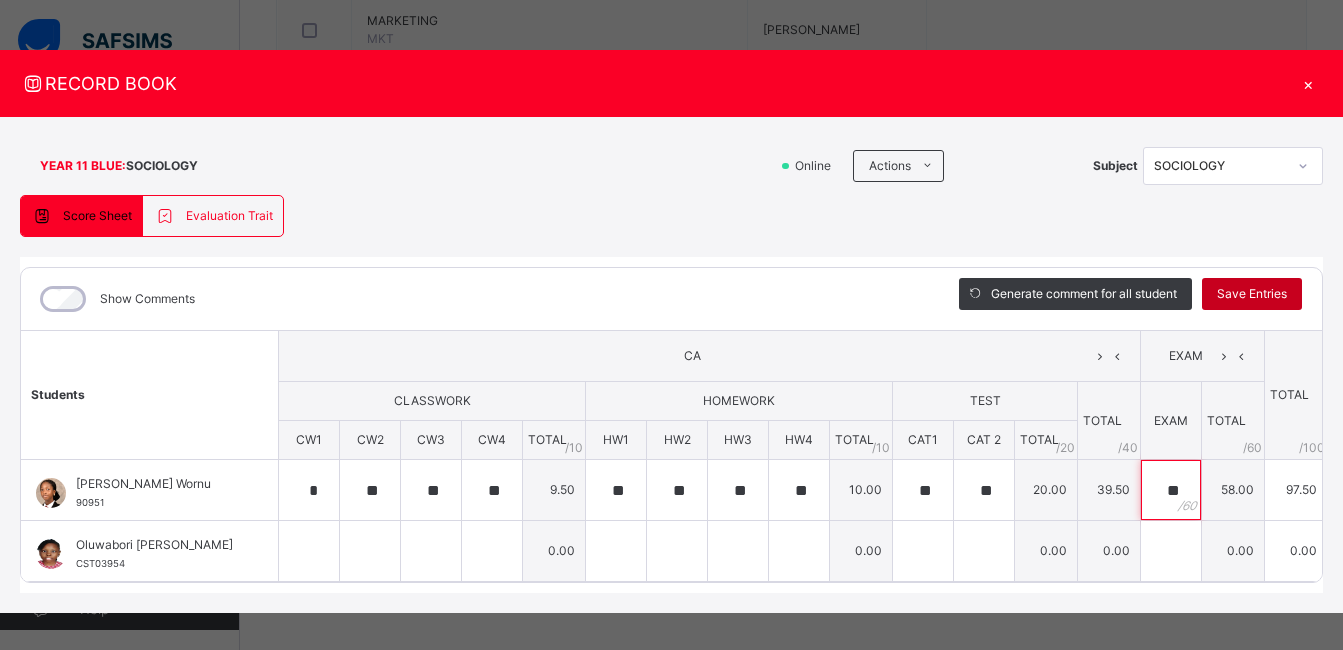 type on "**" 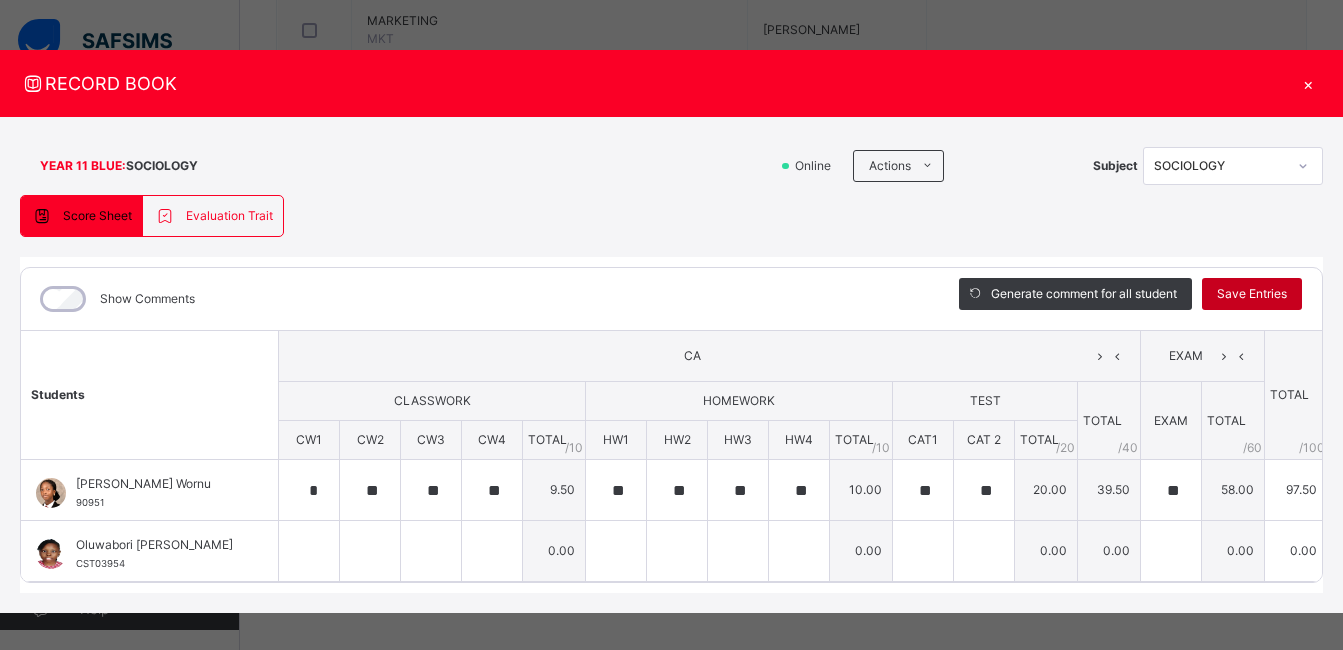 click on "Save Entries" at bounding box center (1252, 294) 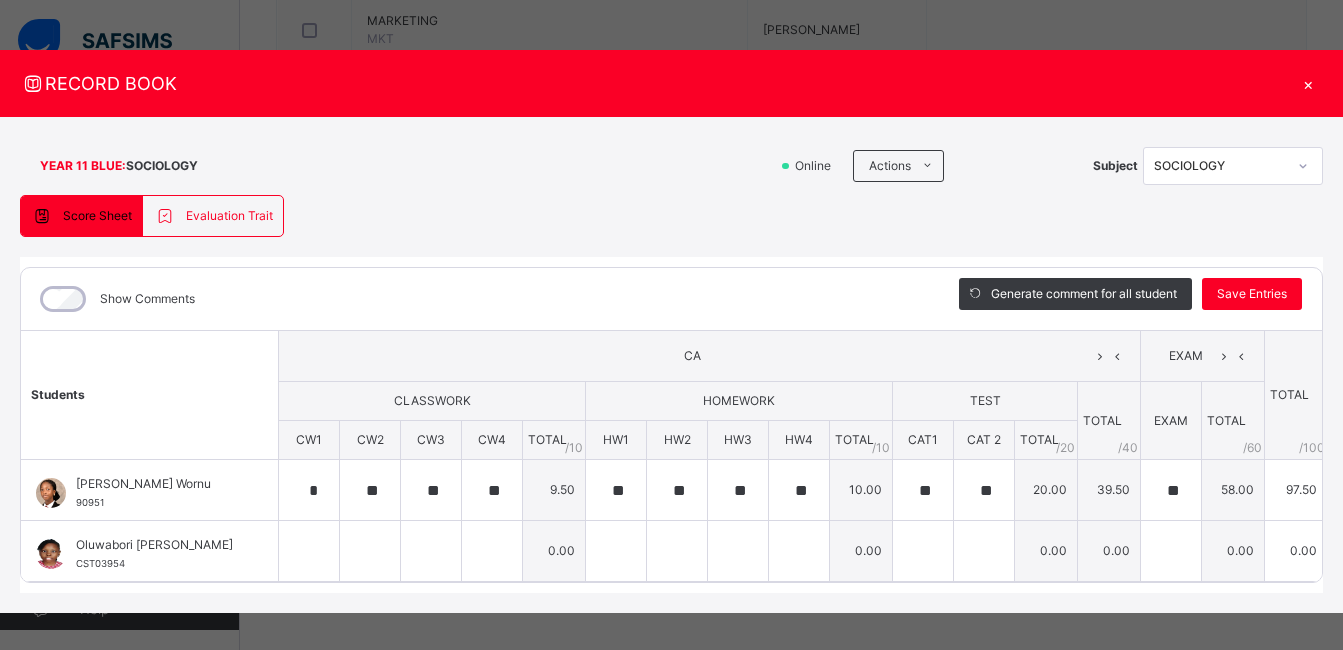 click on "Evaluation Trait" at bounding box center (229, 216) 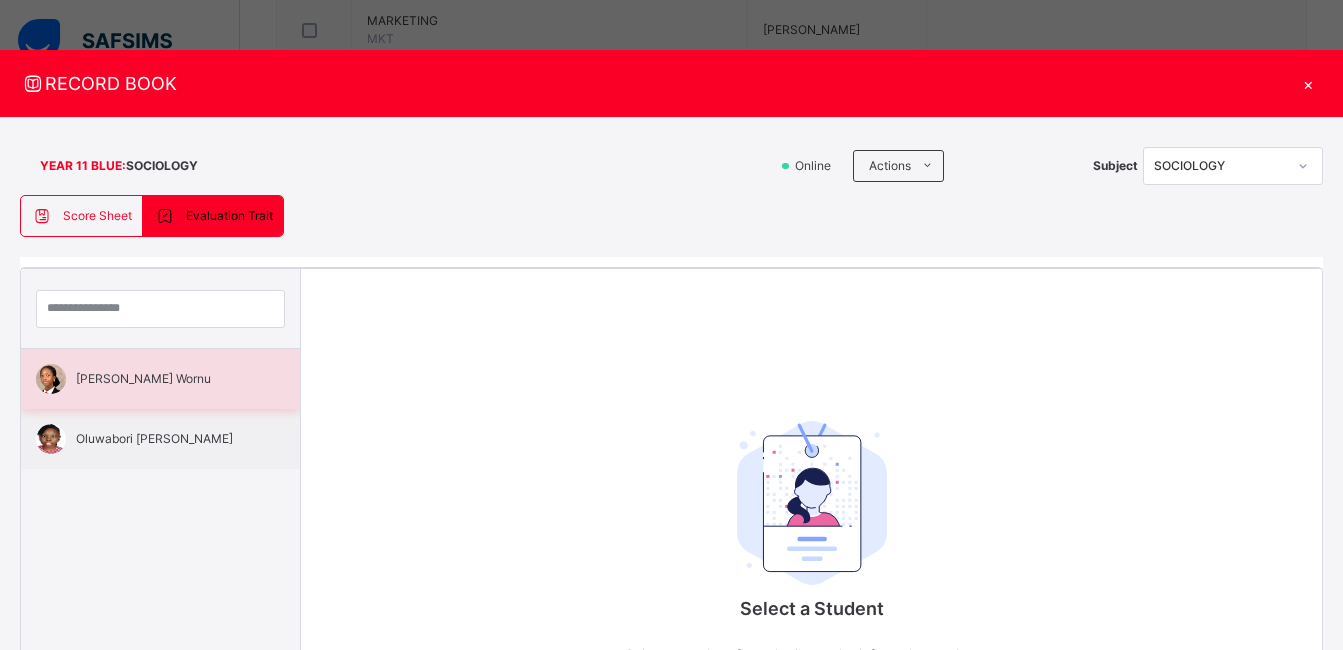 click on "[PERSON_NAME]  Wornu" at bounding box center (165, 379) 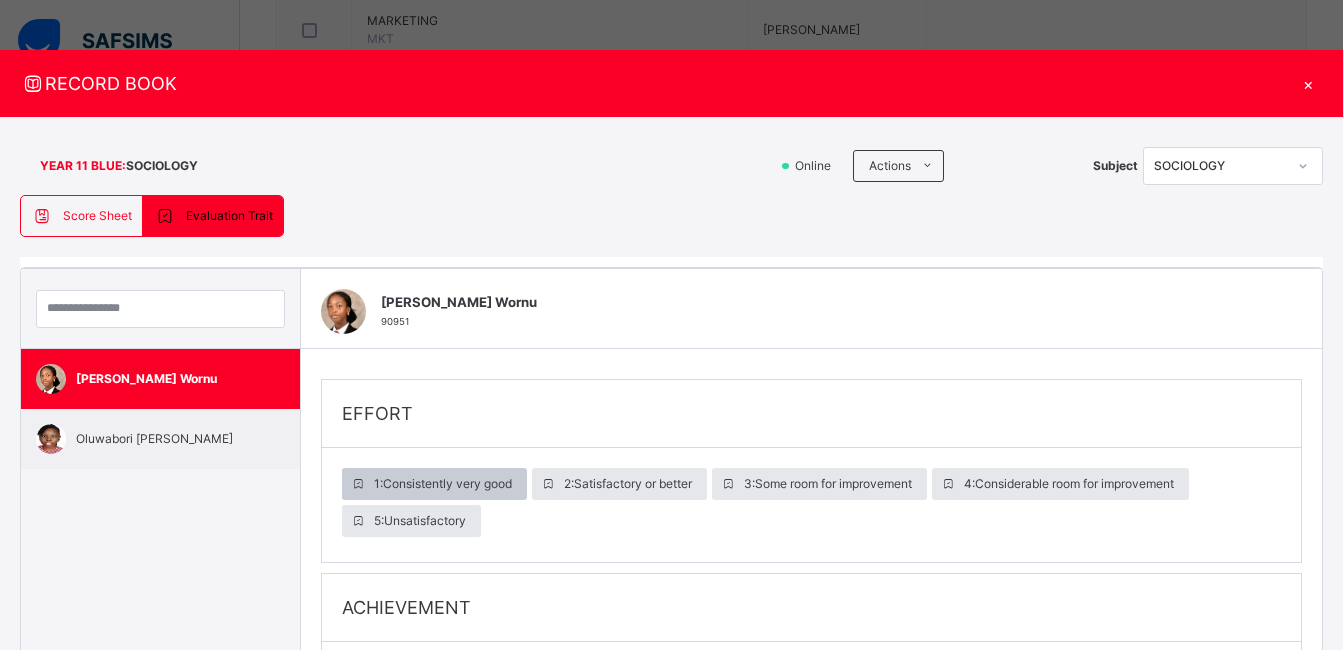 click on "1 :  Consistently very good" at bounding box center [443, 484] 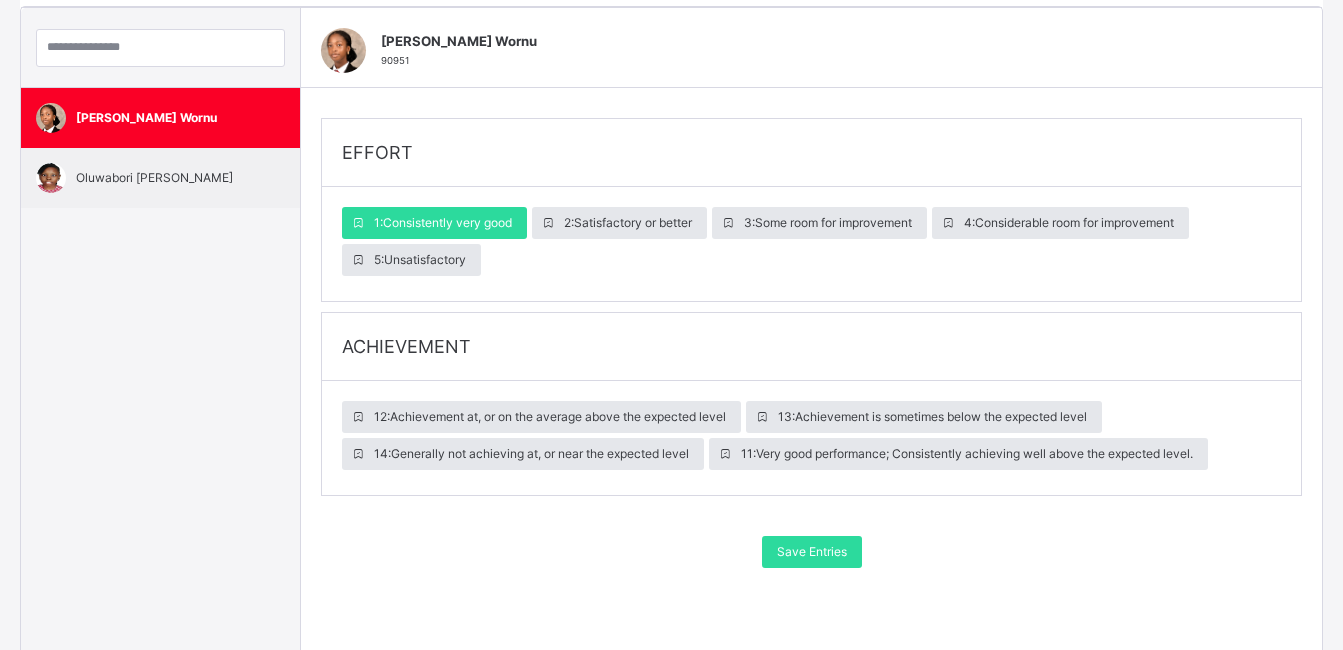 scroll, scrollTop: 262, scrollLeft: 0, axis: vertical 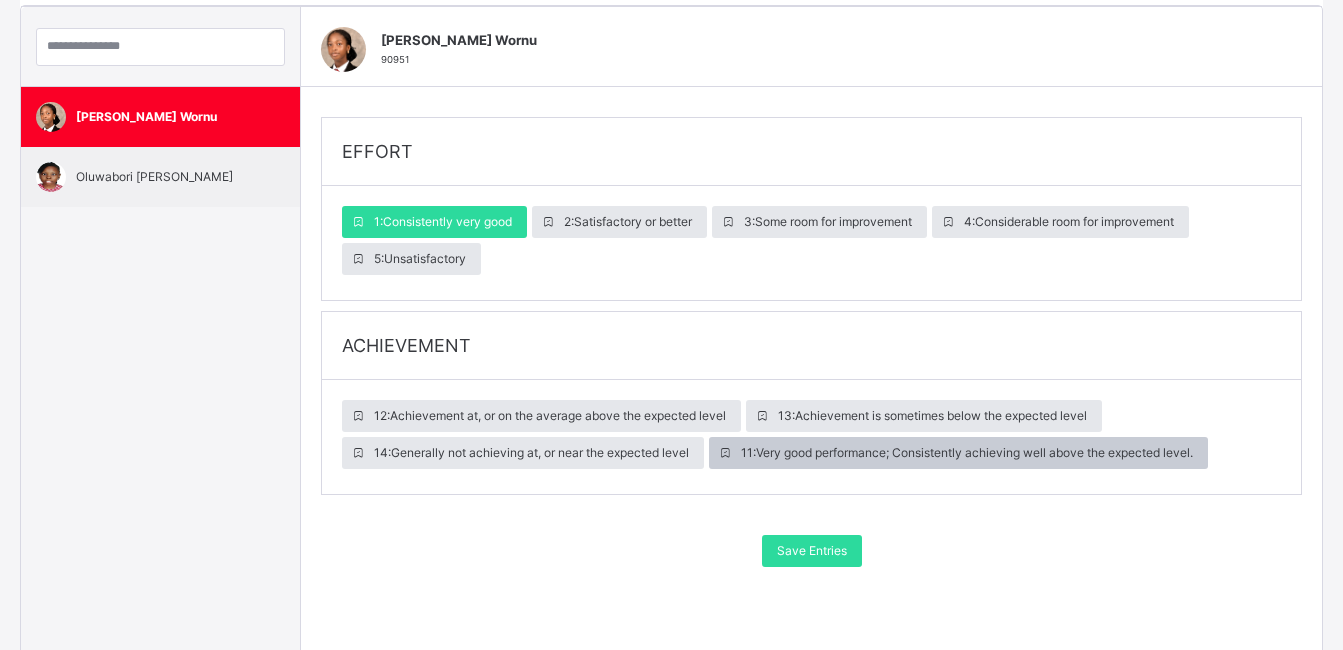 click on "11 :  Very good performance; Consistently achieving well above the expected level." at bounding box center (967, 453) 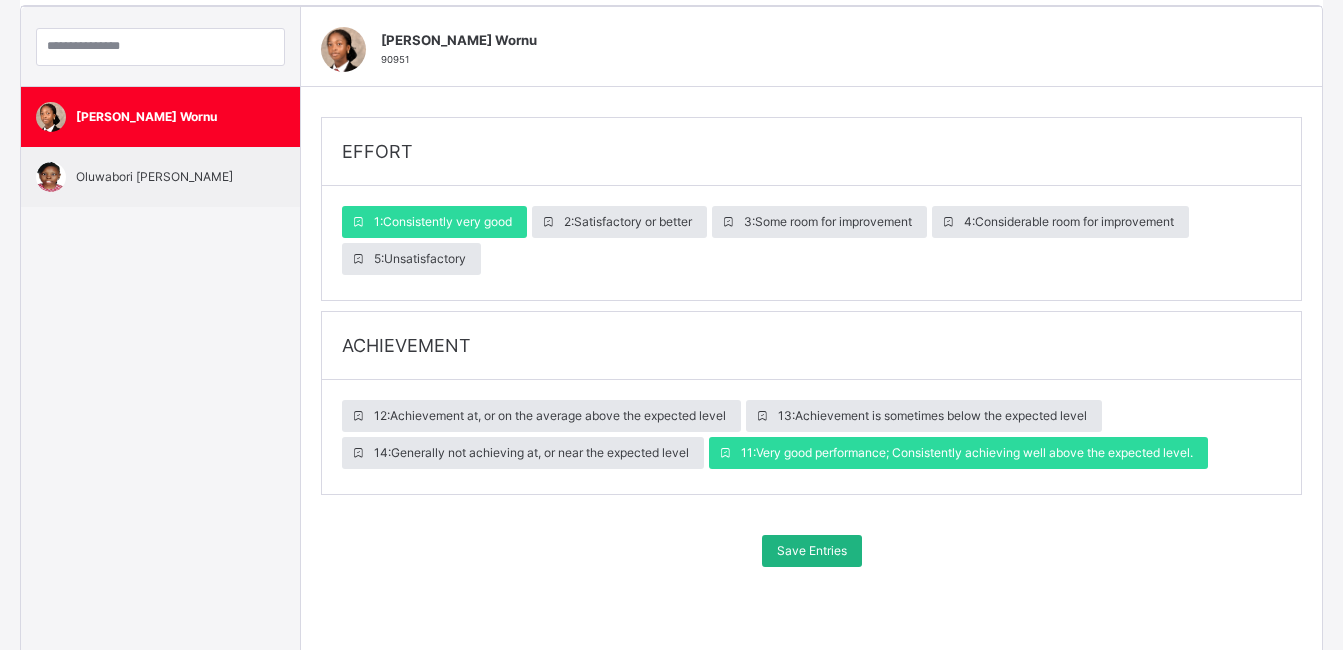 click on "Save Entries" at bounding box center (812, 551) 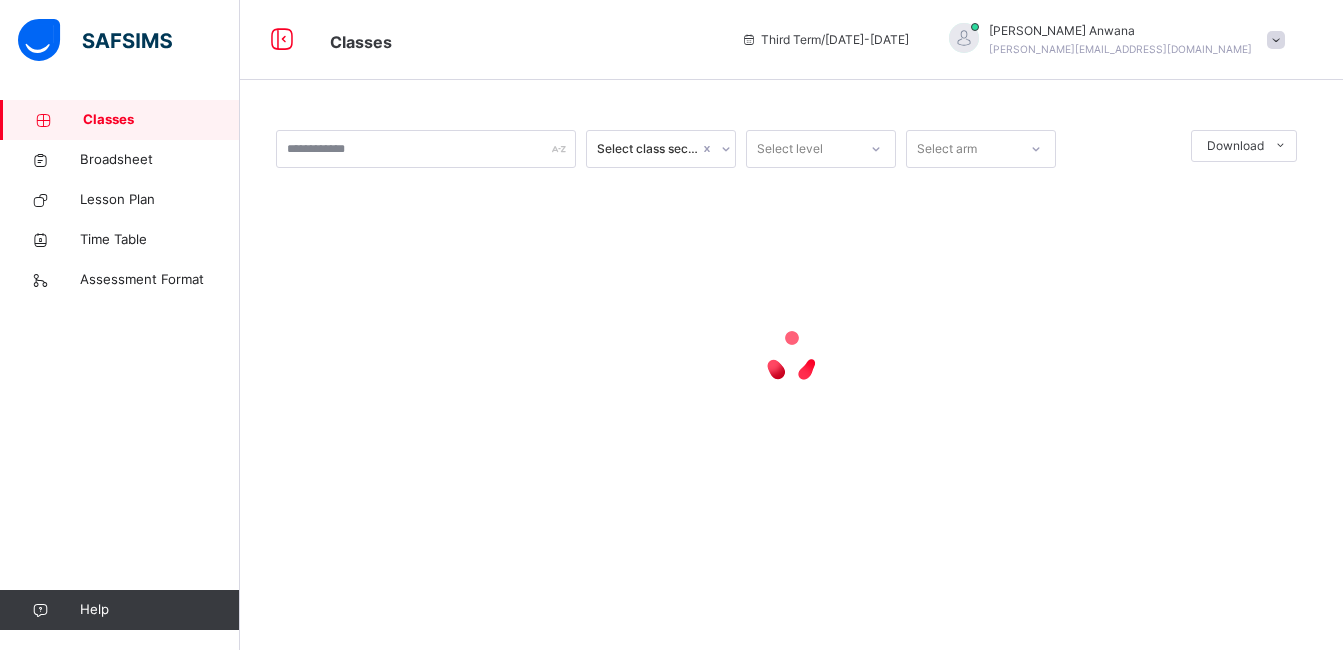 scroll, scrollTop: 0, scrollLeft: 0, axis: both 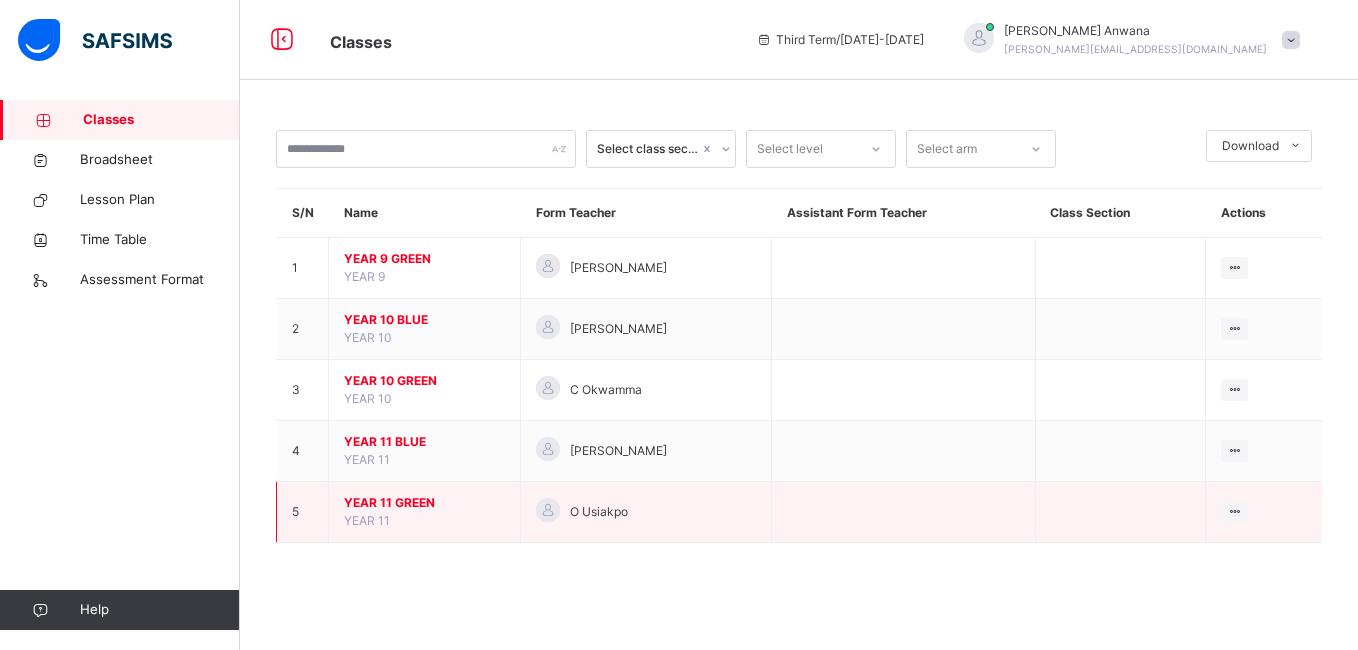 click on "YEAR 11   GREEN" at bounding box center (424, 503) 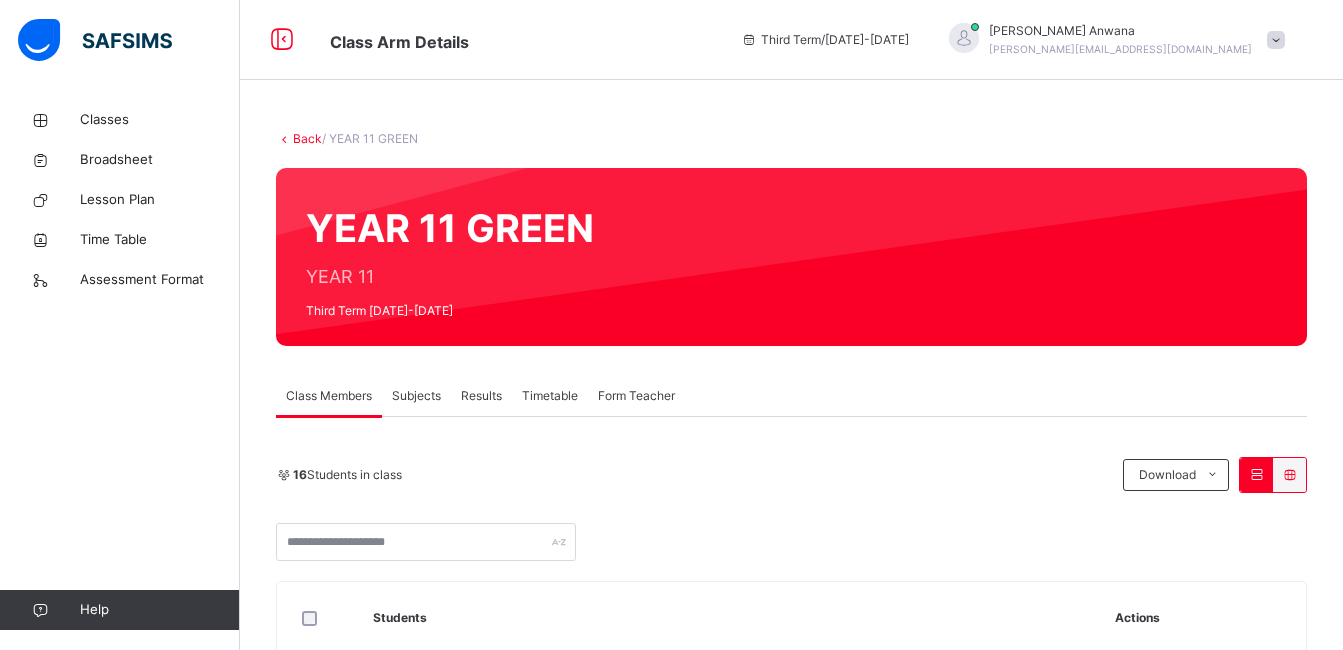 click on "Subjects" at bounding box center [416, 396] 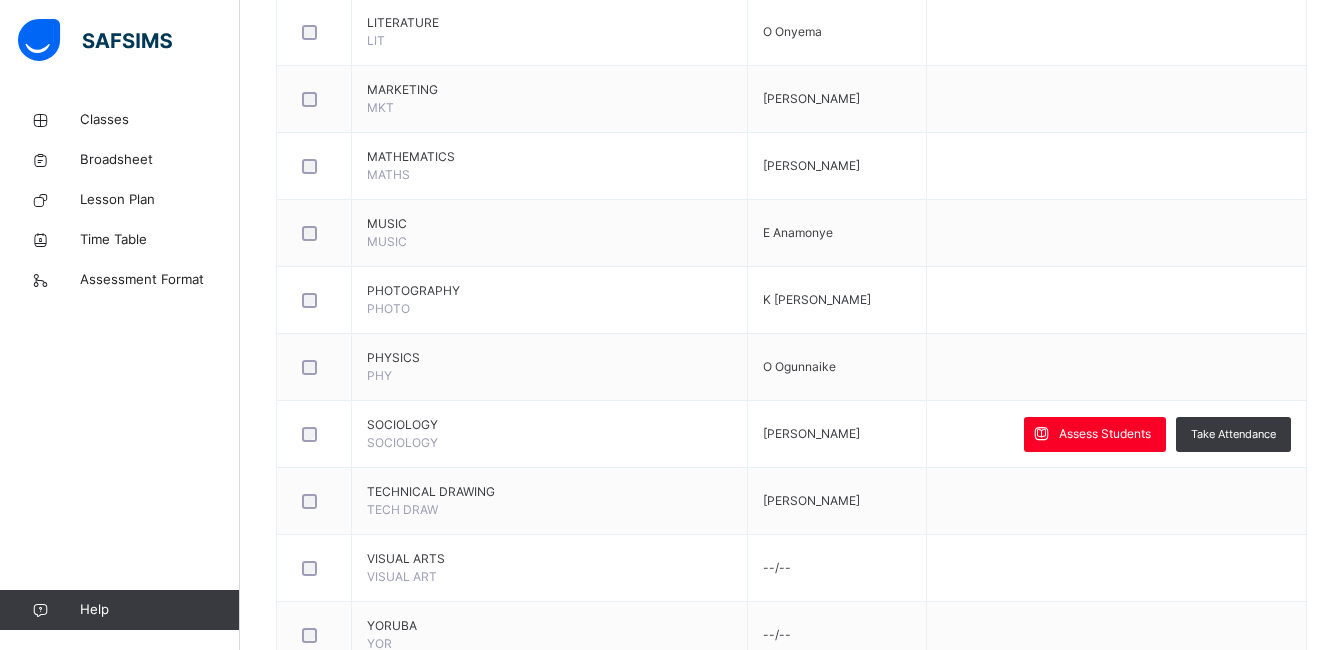 scroll, scrollTop: 2117, scrollLeft: 0, axis: vertical 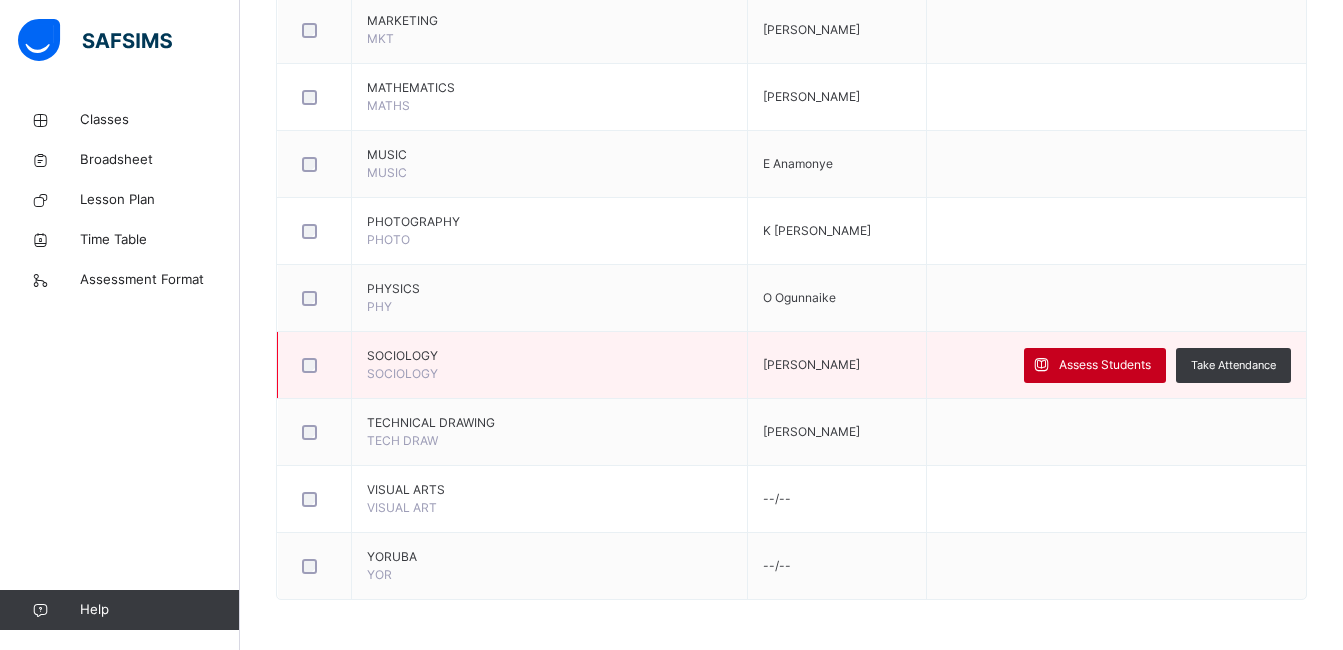 click on "Assess Students" at bounding box center [1105, 365] 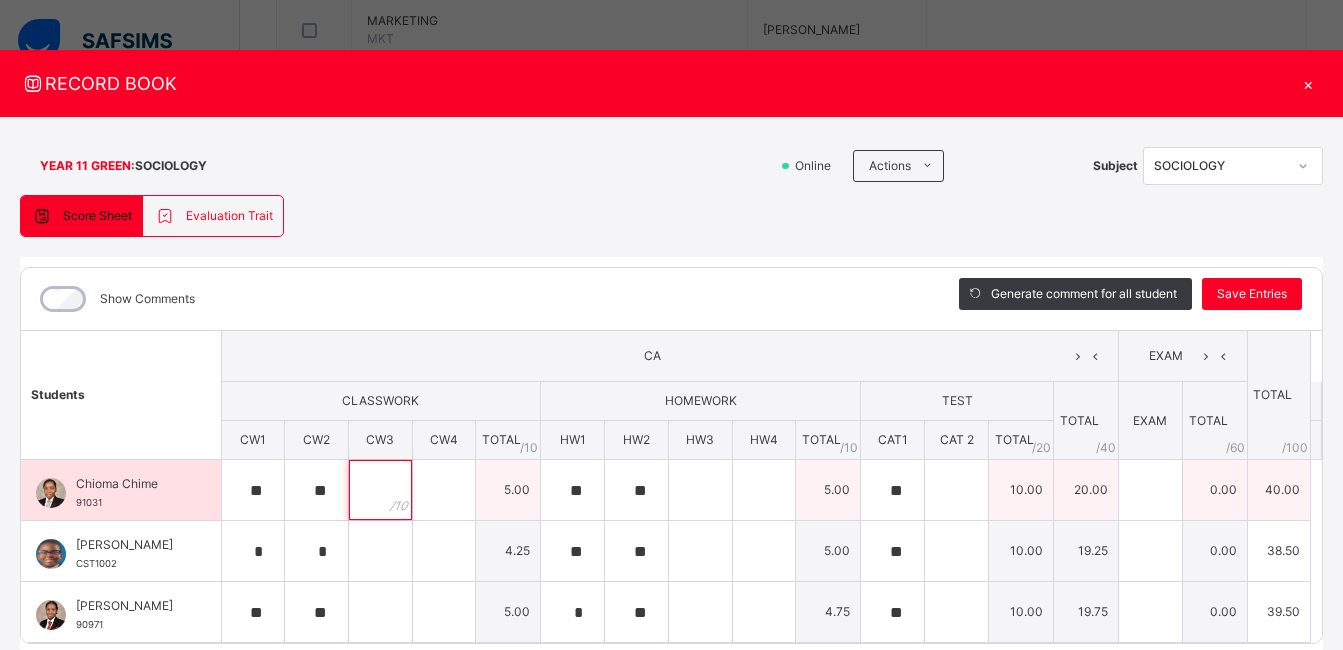 click at bounding box center (380, 490) 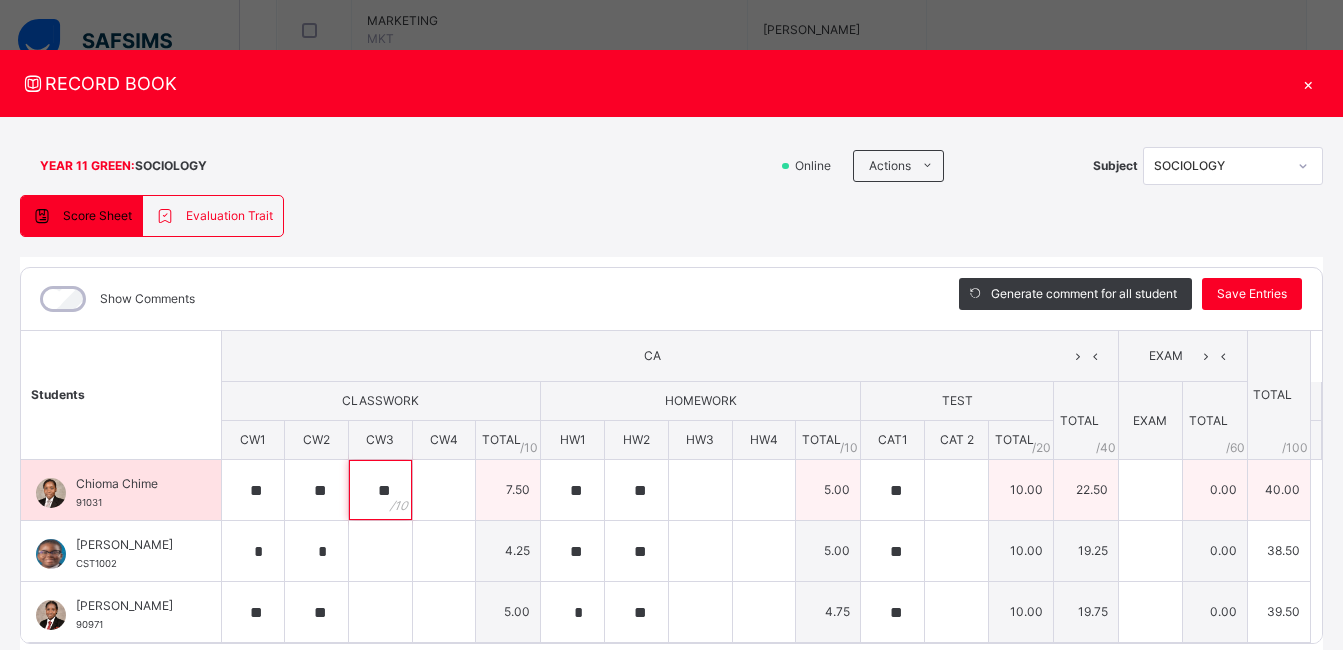 type on "**" 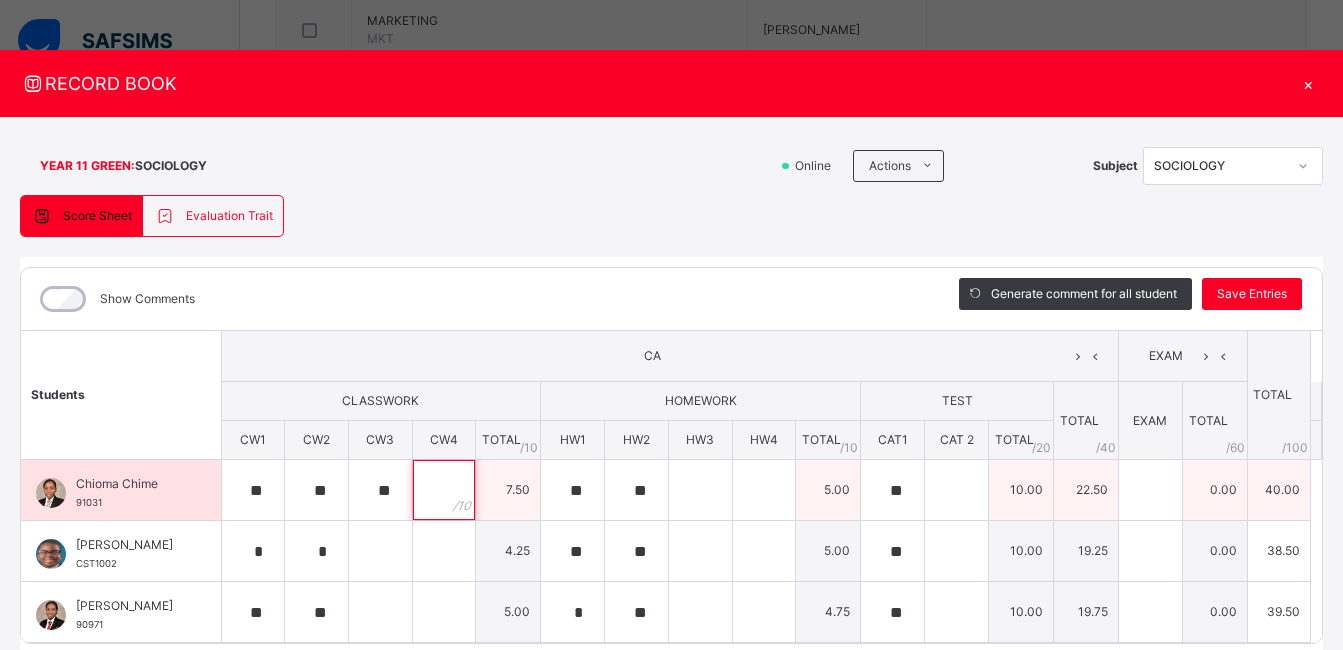 click at bounding box center [444, 490] 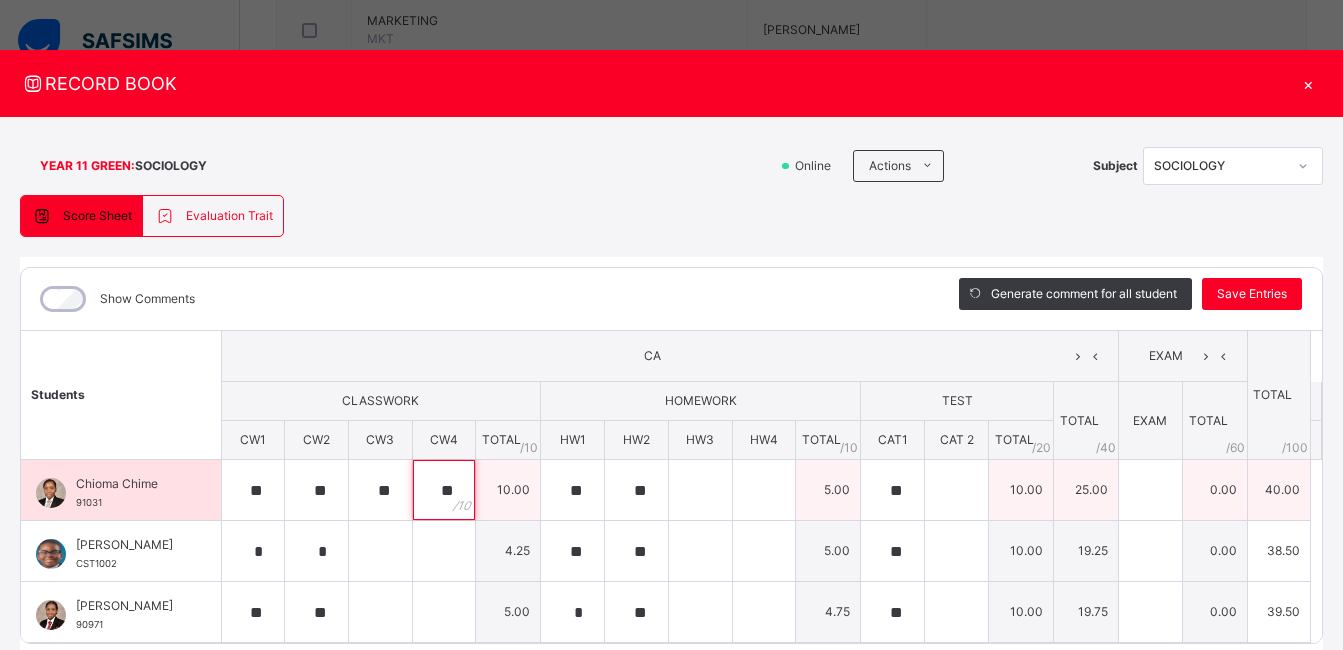 type on "**" 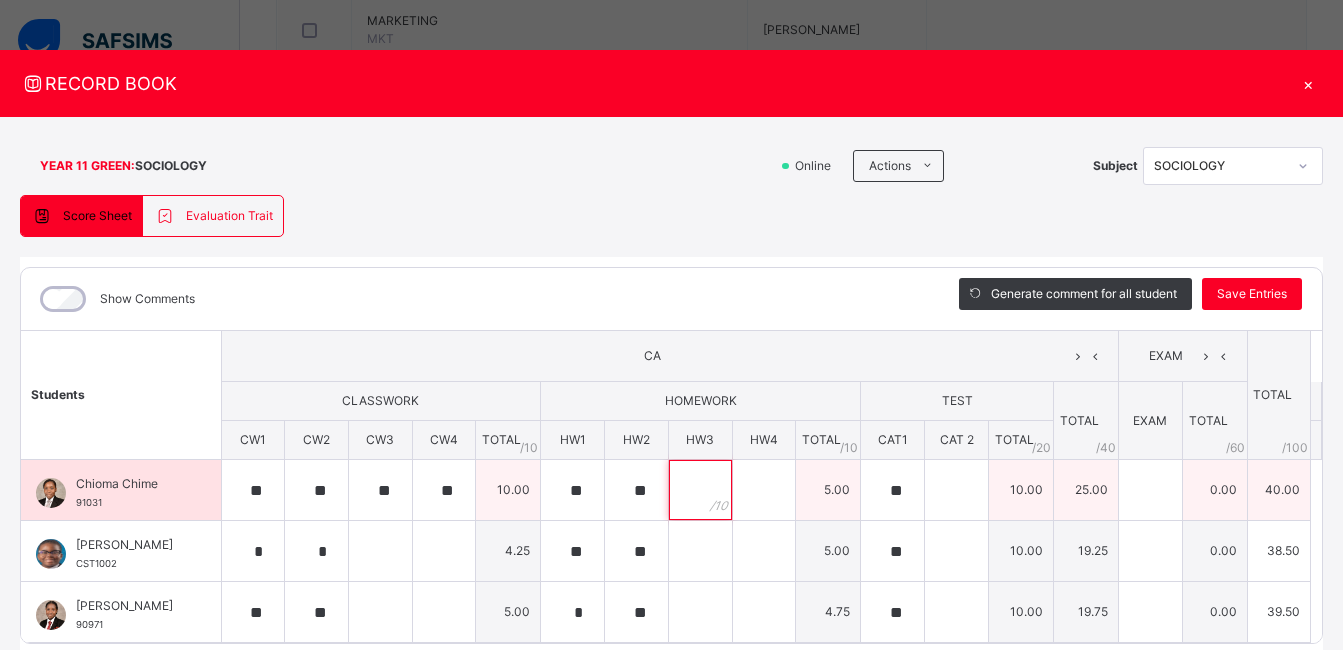 click at bounding box center [700, 490] 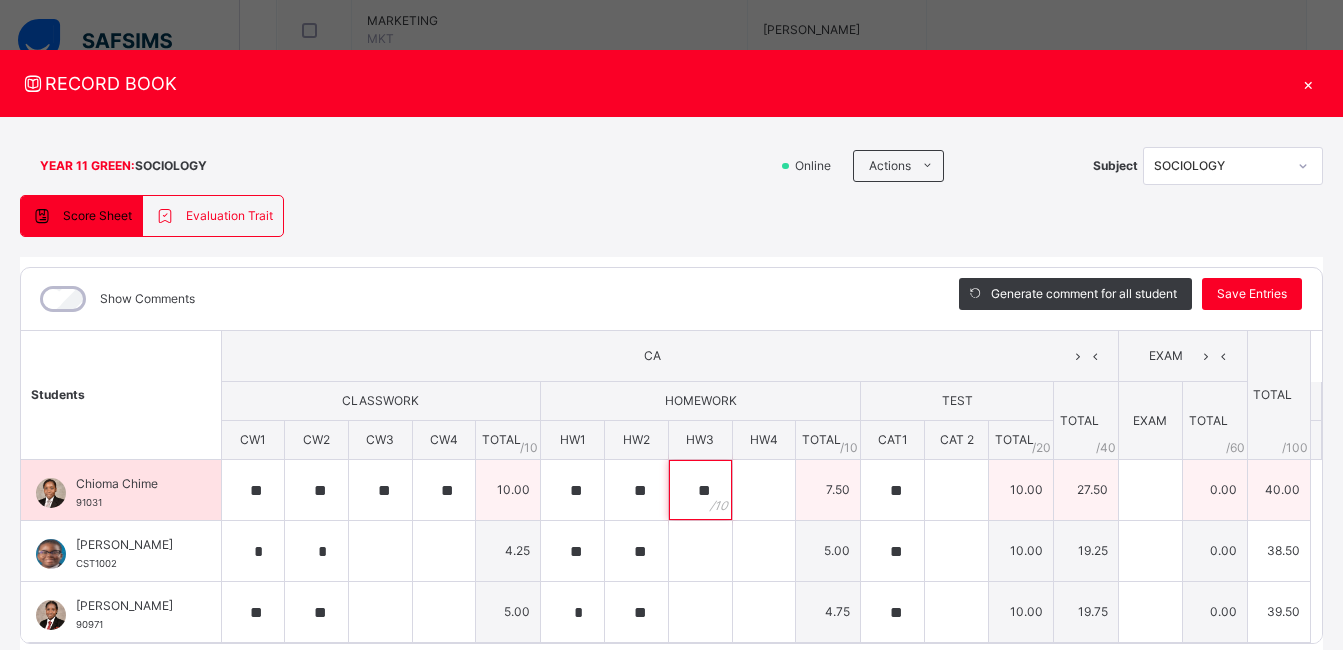 type on "**" 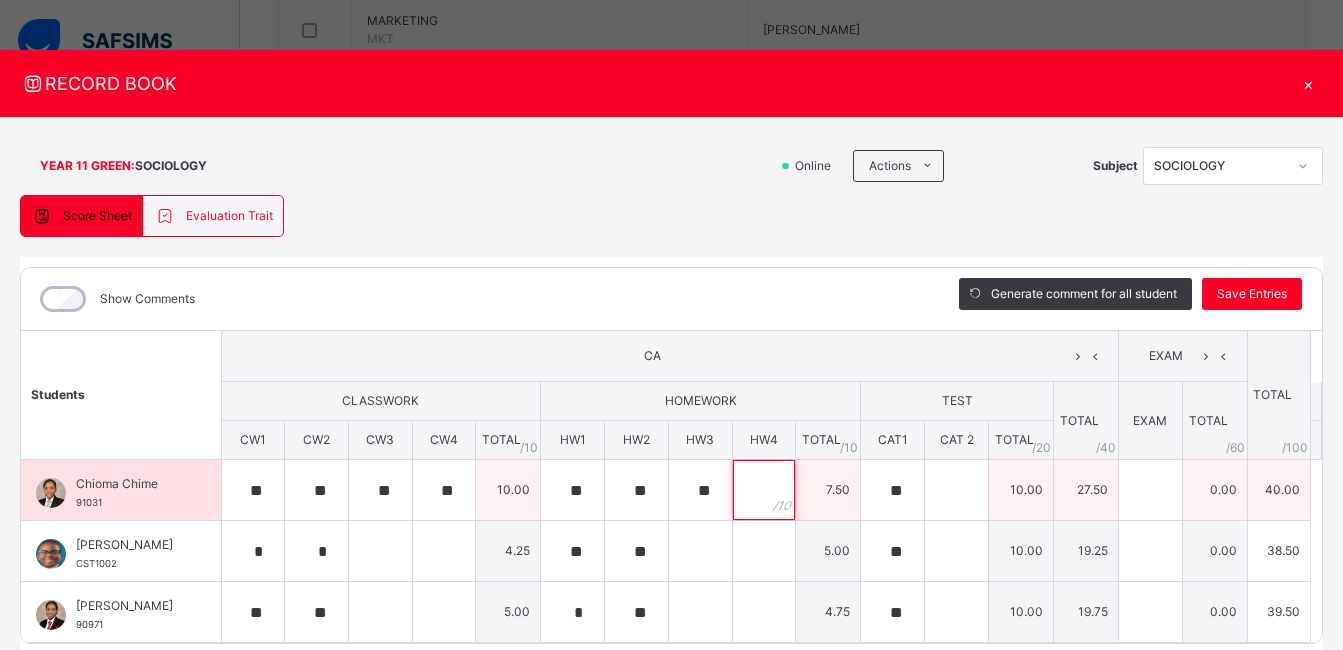 click at bounding box center [764, 490] 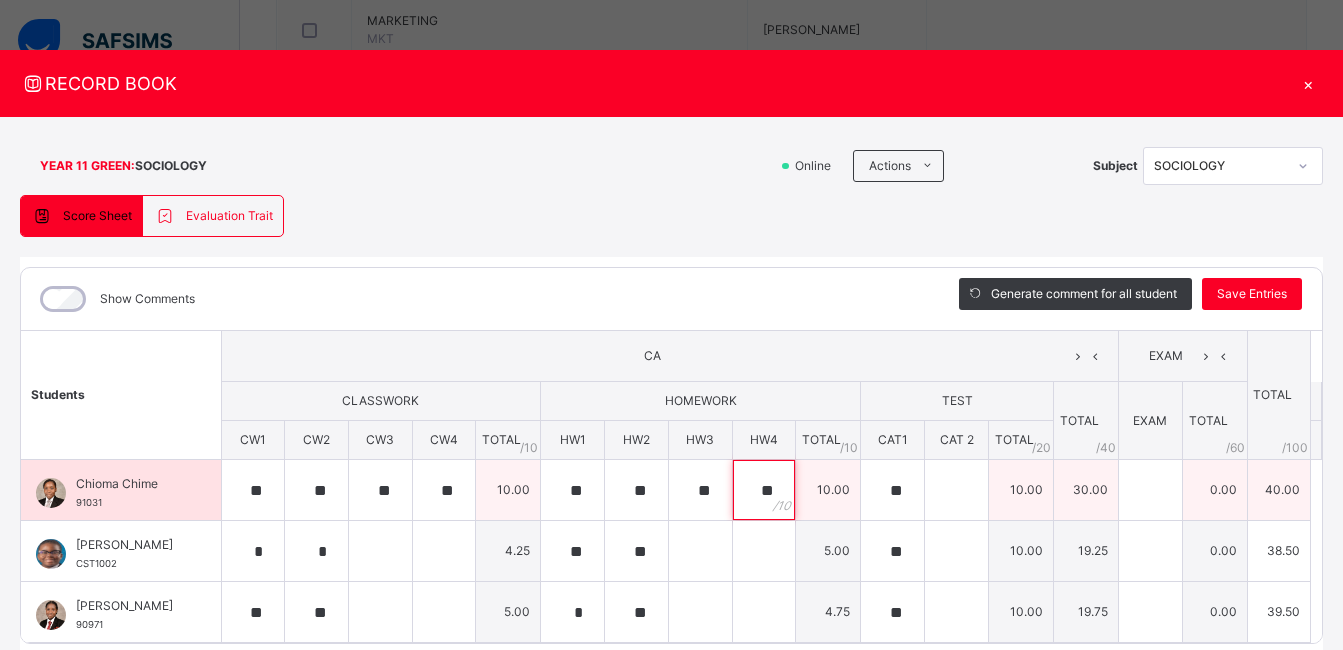 type on "**" 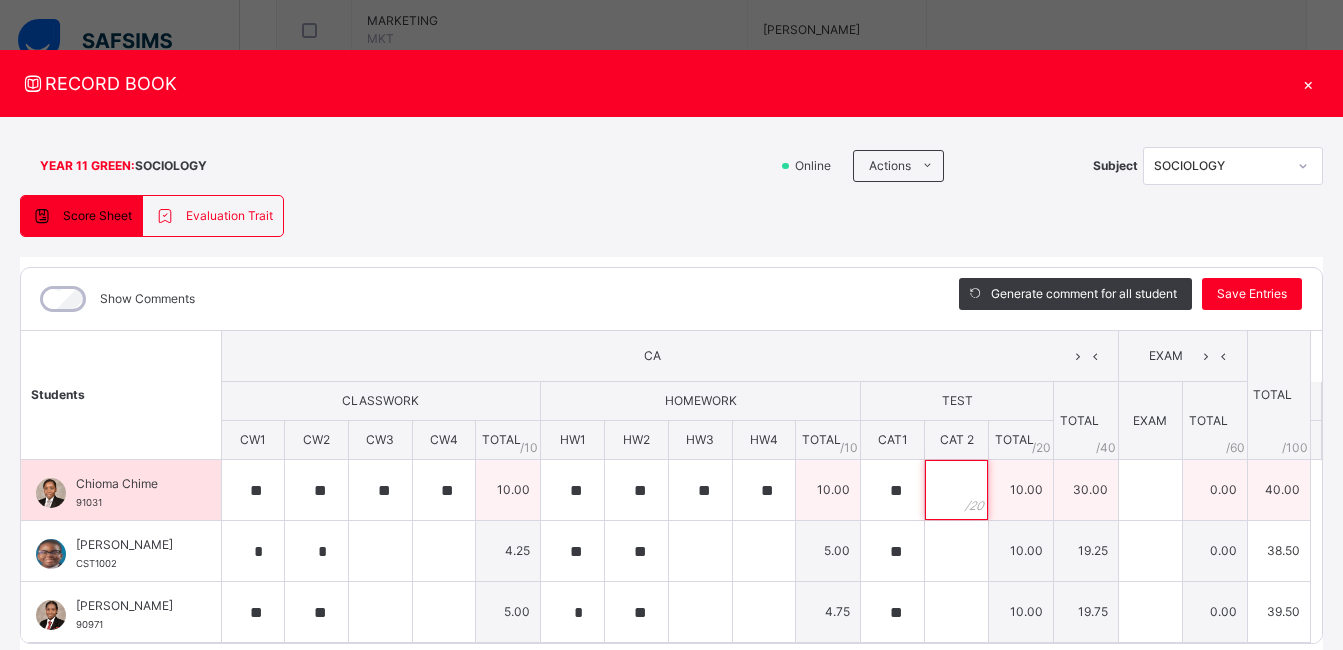 click at bounding box center (956, 490) 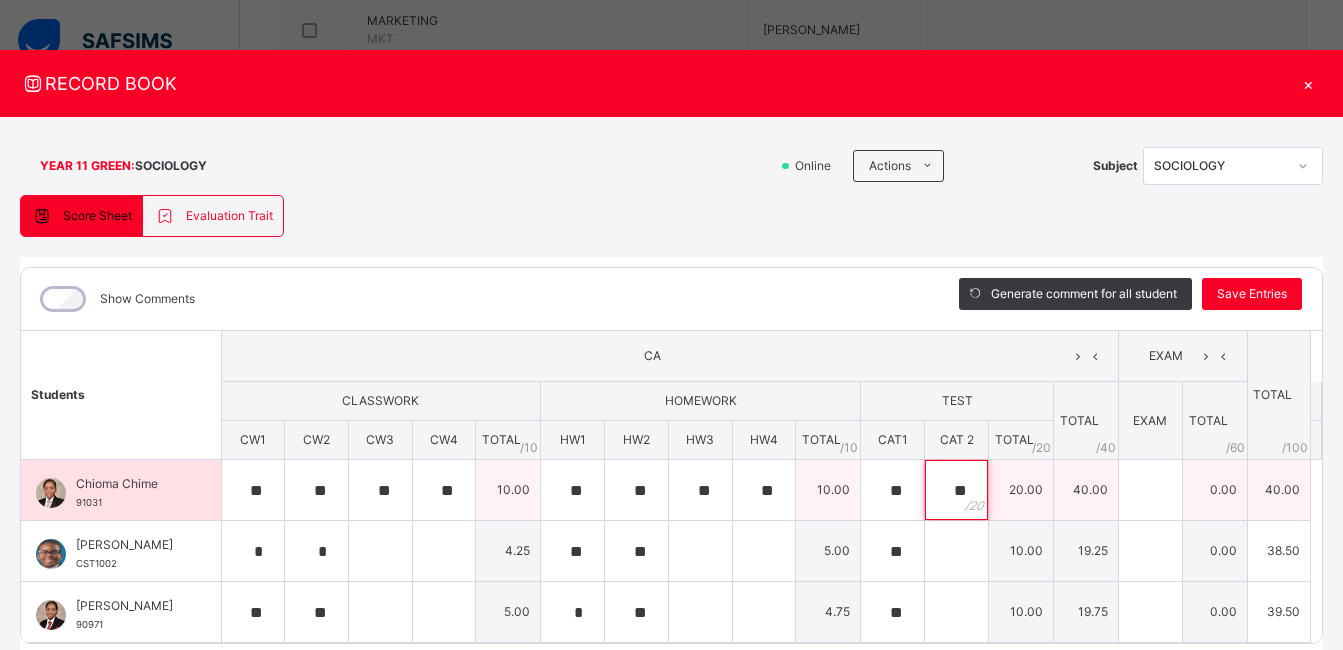 type on "**" 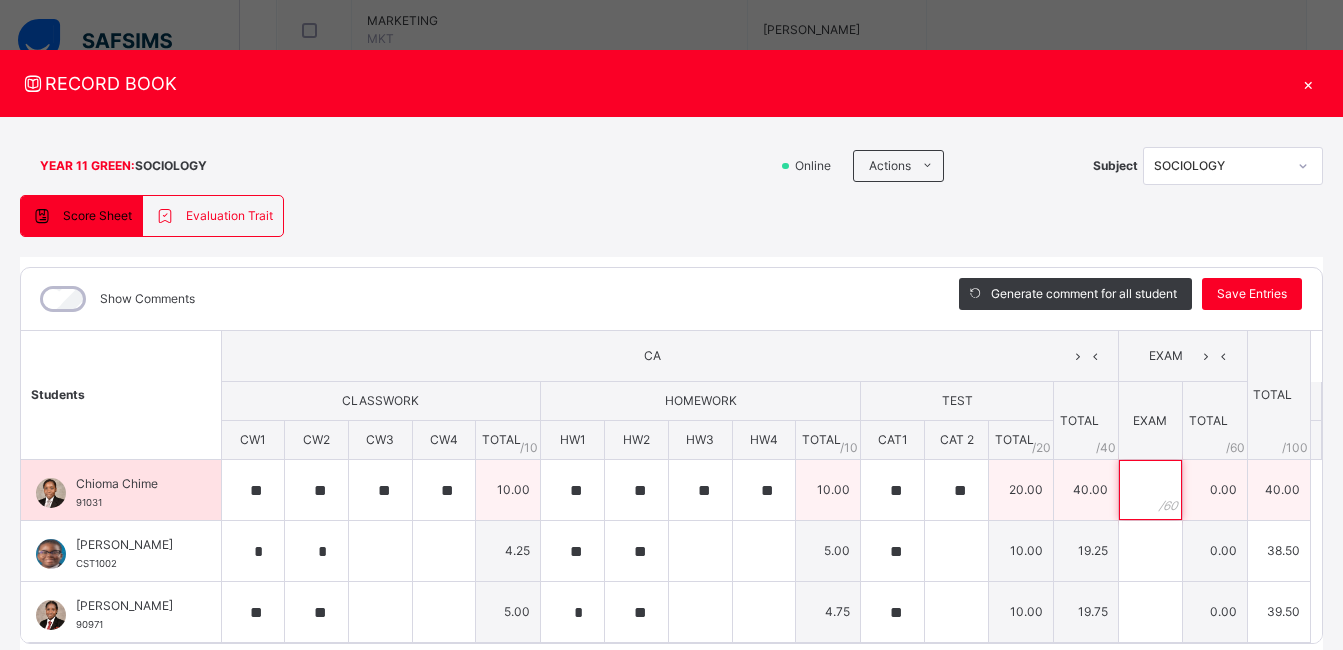 click at bounding box center [1150, 490] 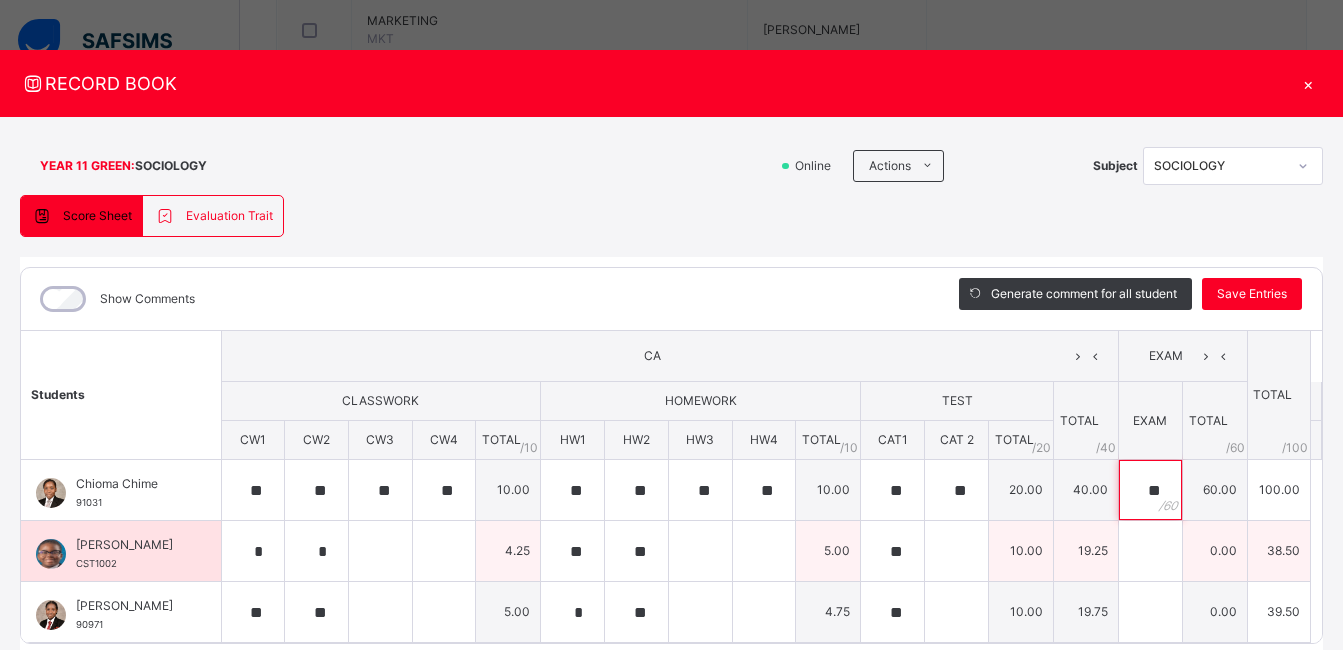 type on "**" 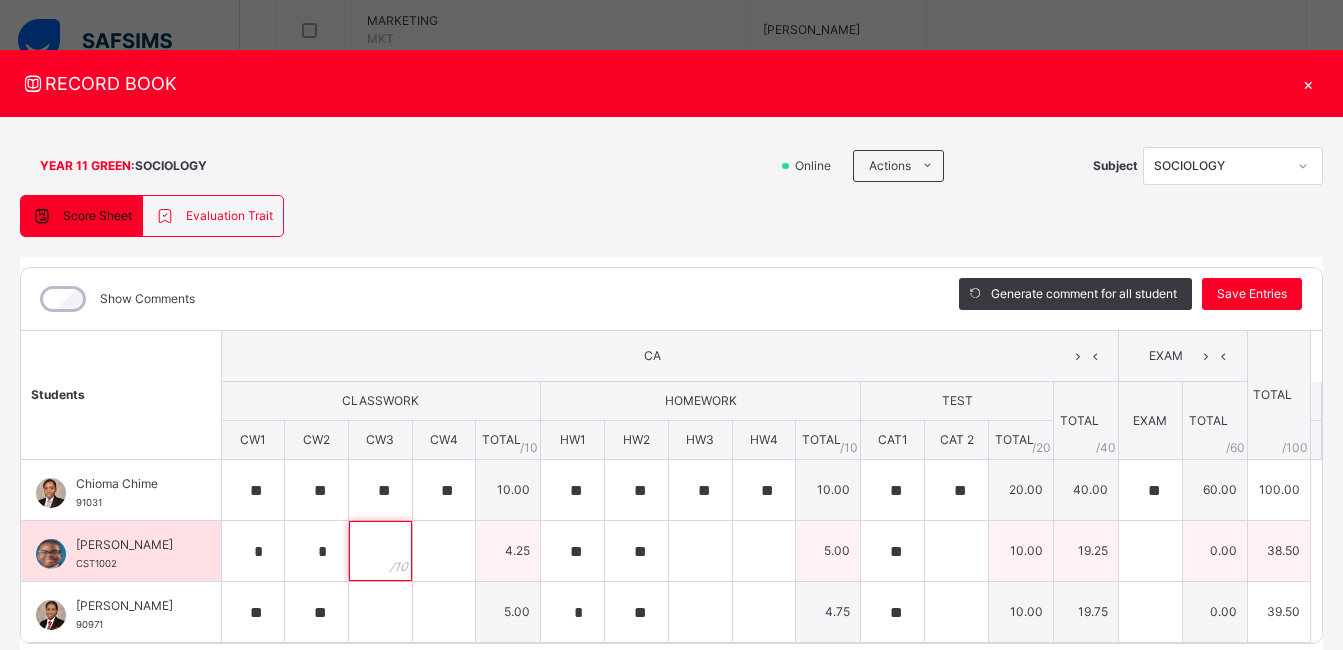click at bounding box center (380, 551) 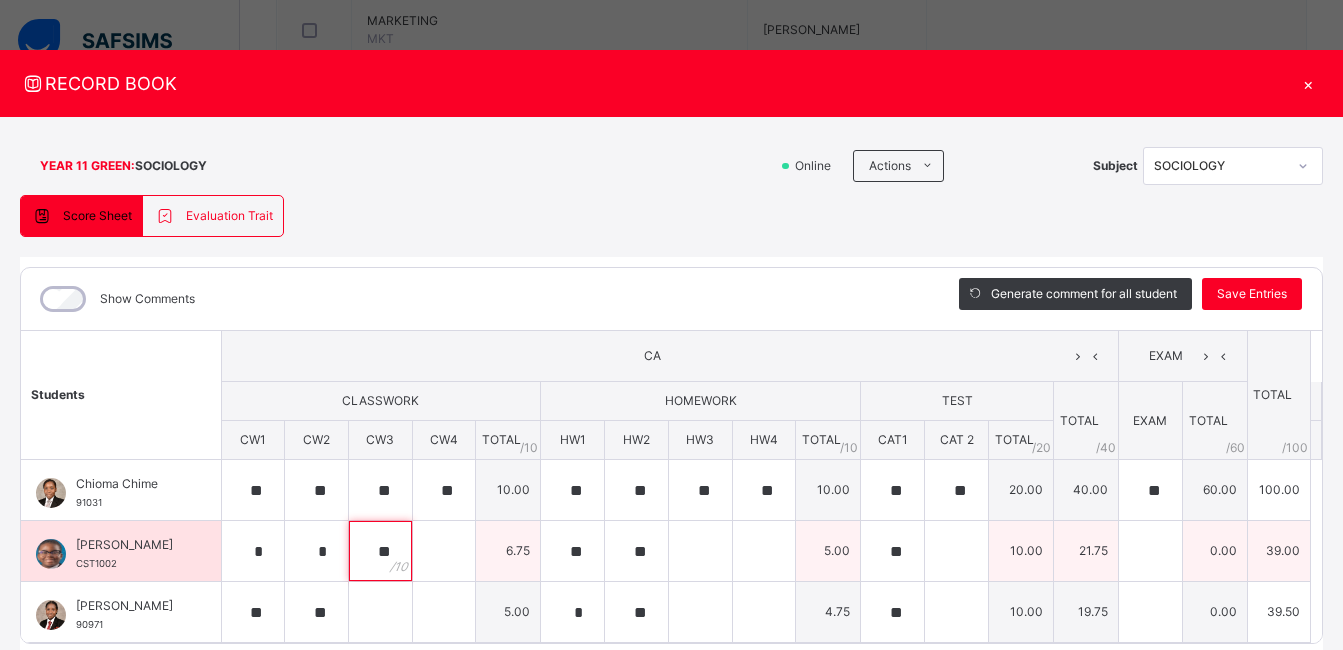 type on "**" 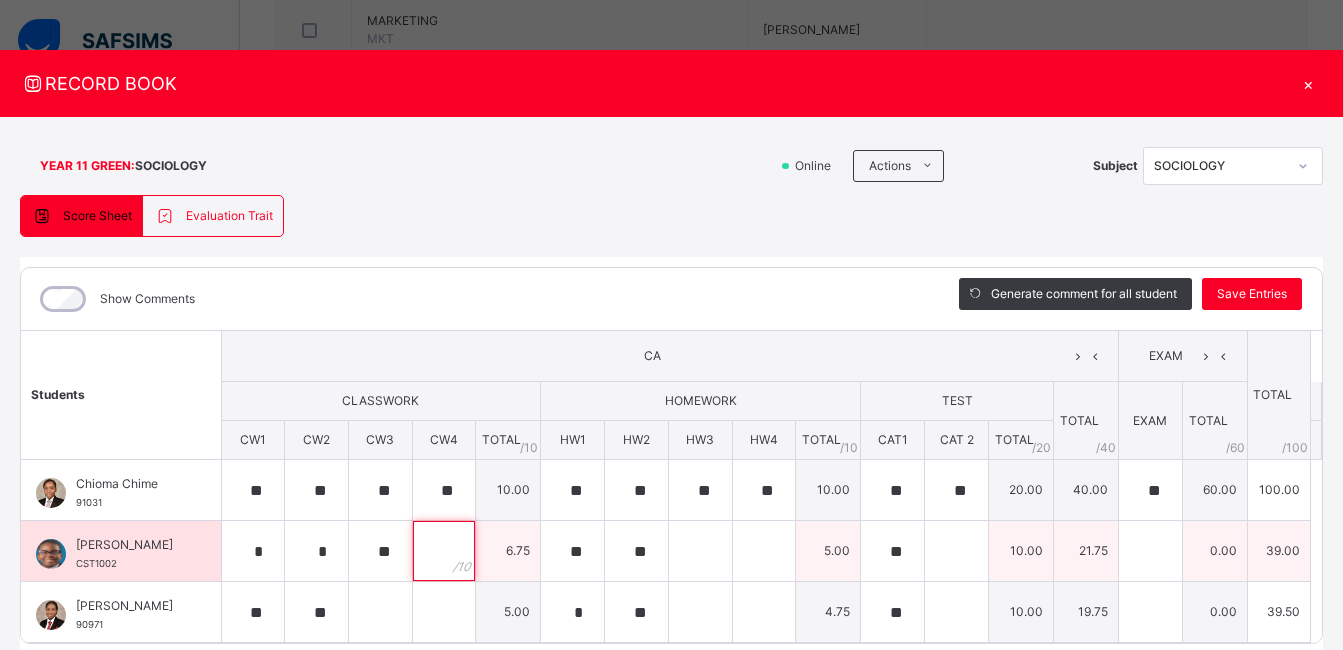 click at bounding box center [444, 551] 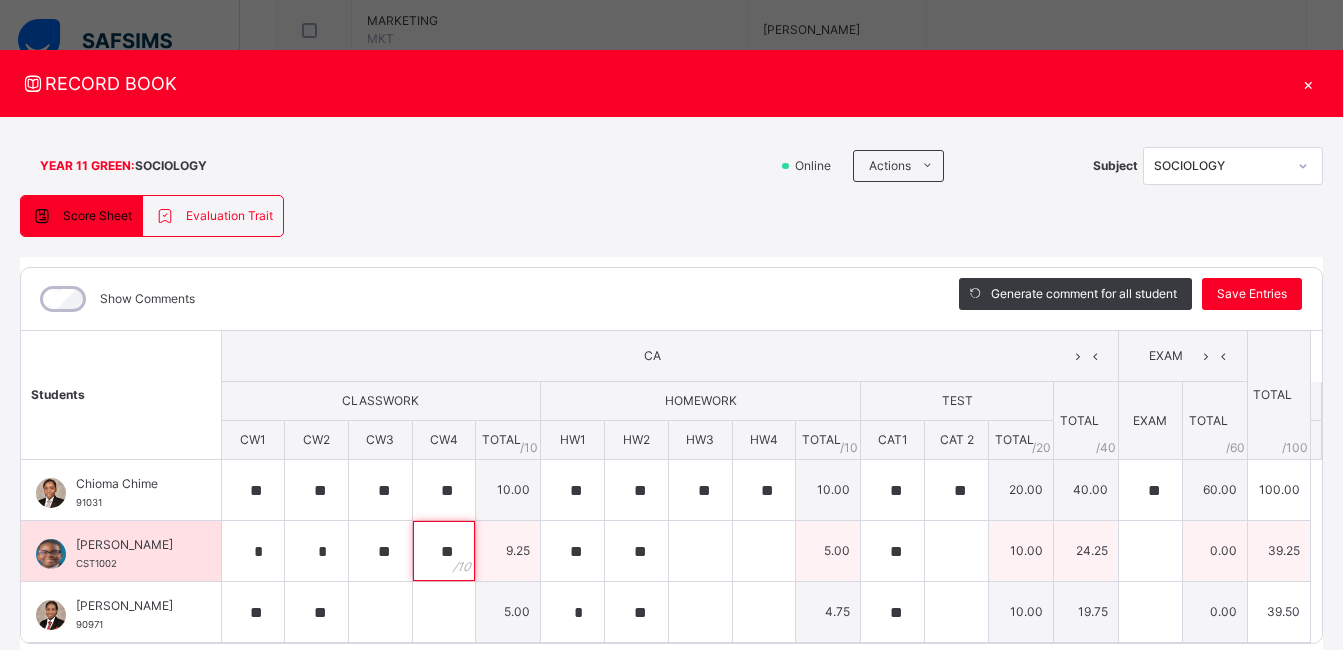 type on "**" 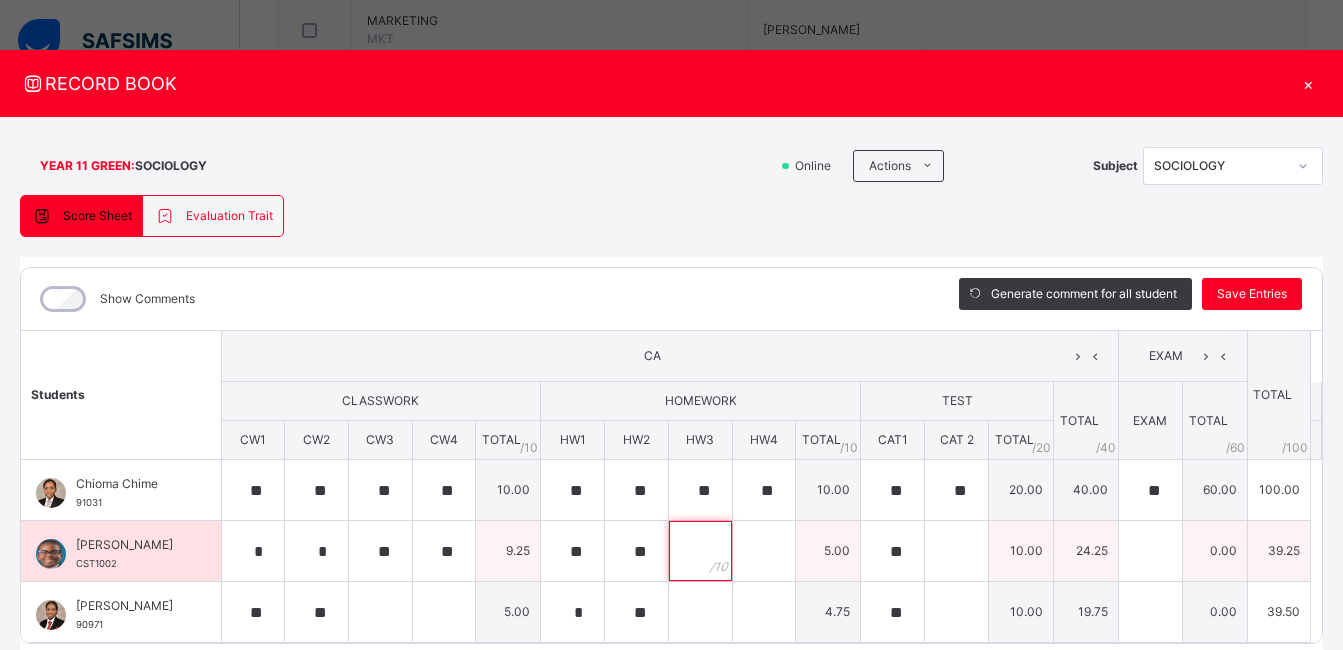 click at bounding box center (700, 551) 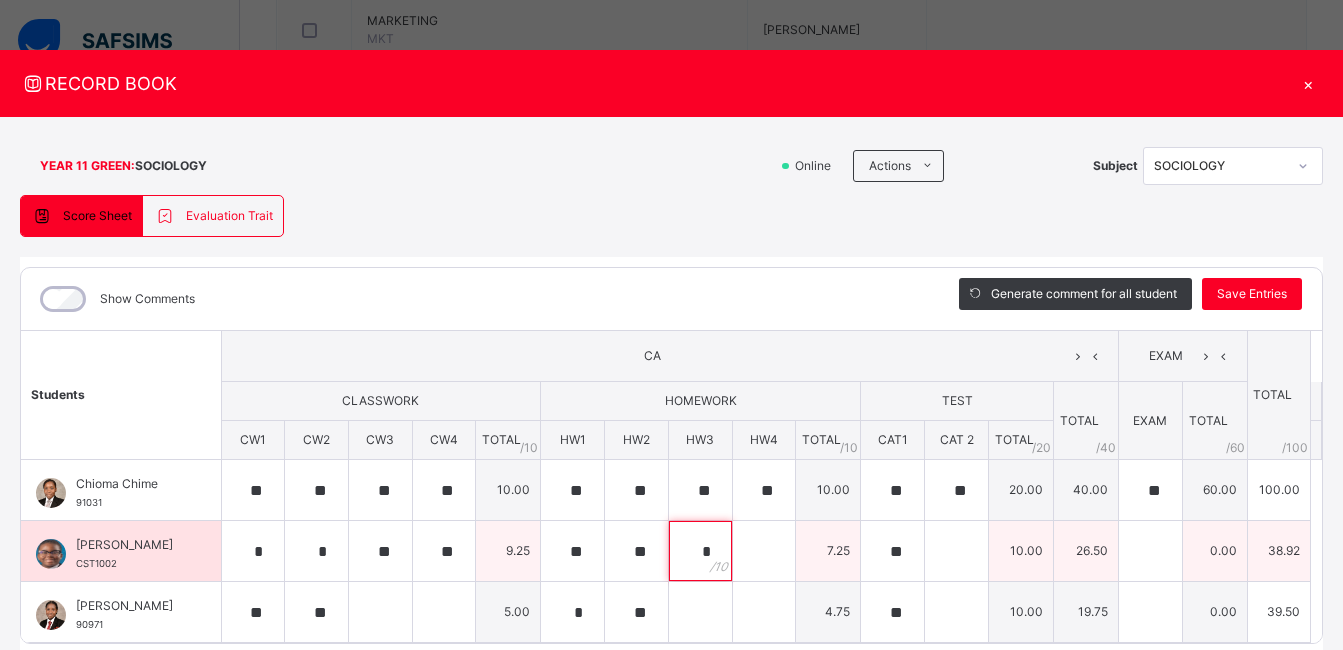 type on "*" 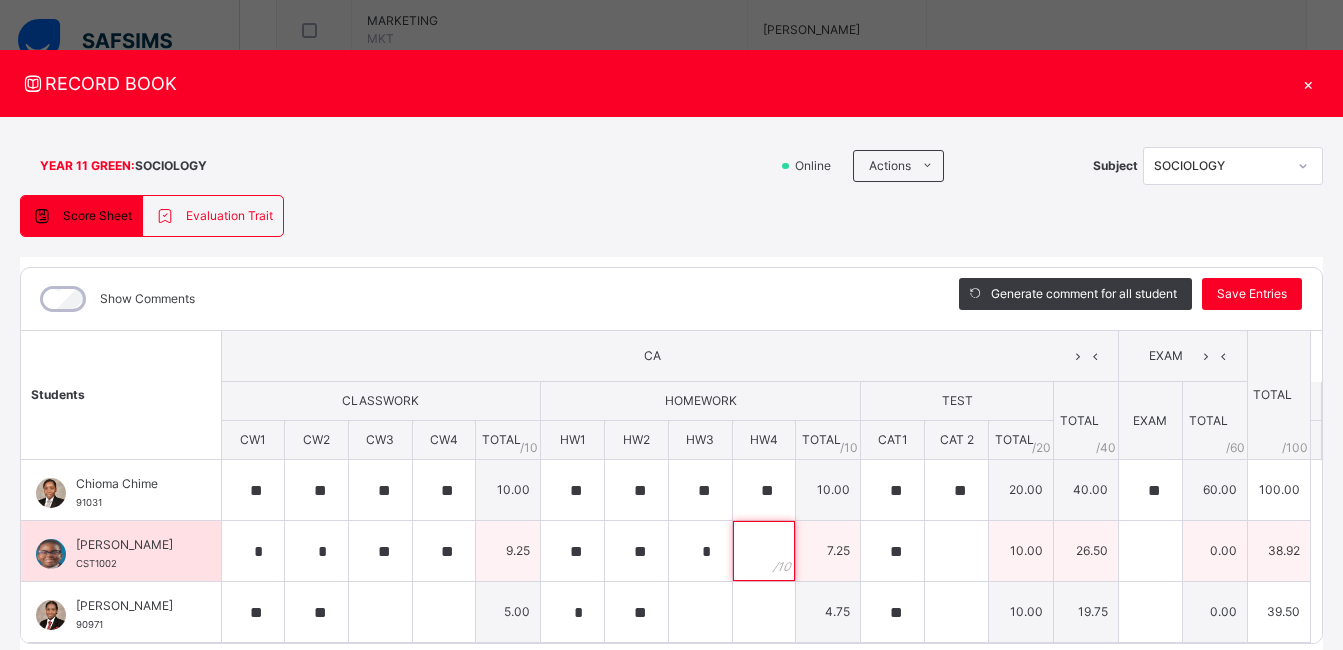 click at bounding box center [764, 551] 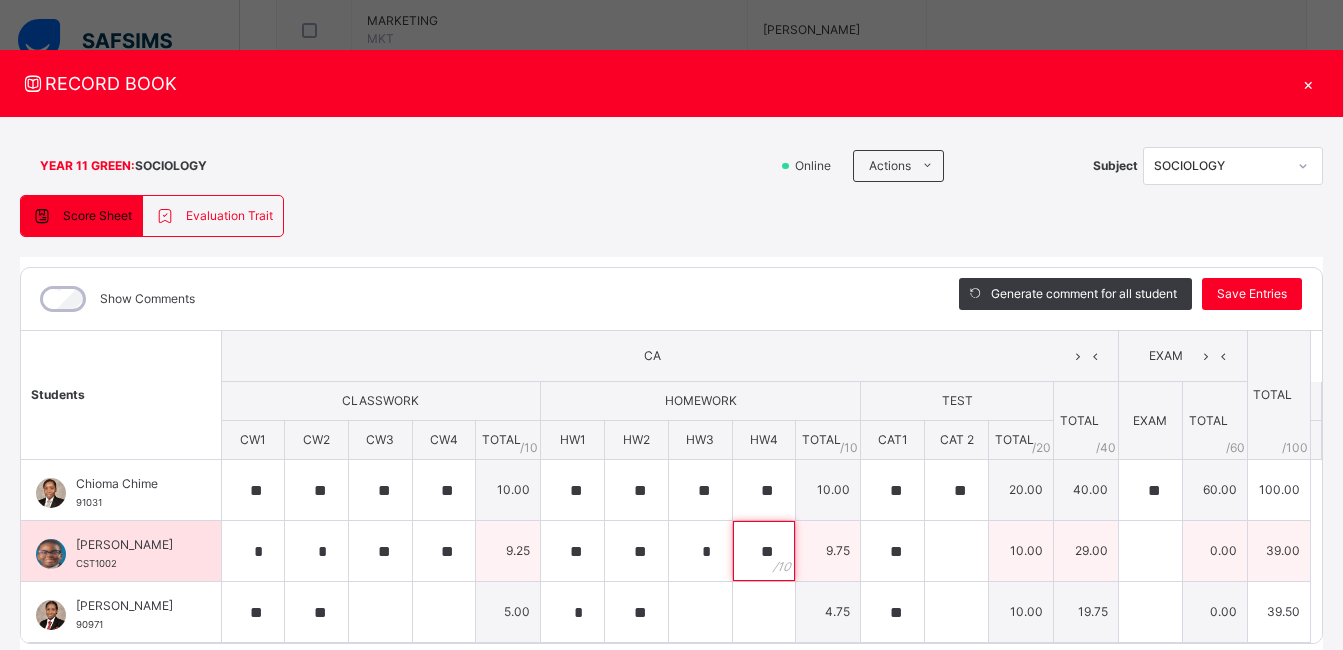 type on "**" 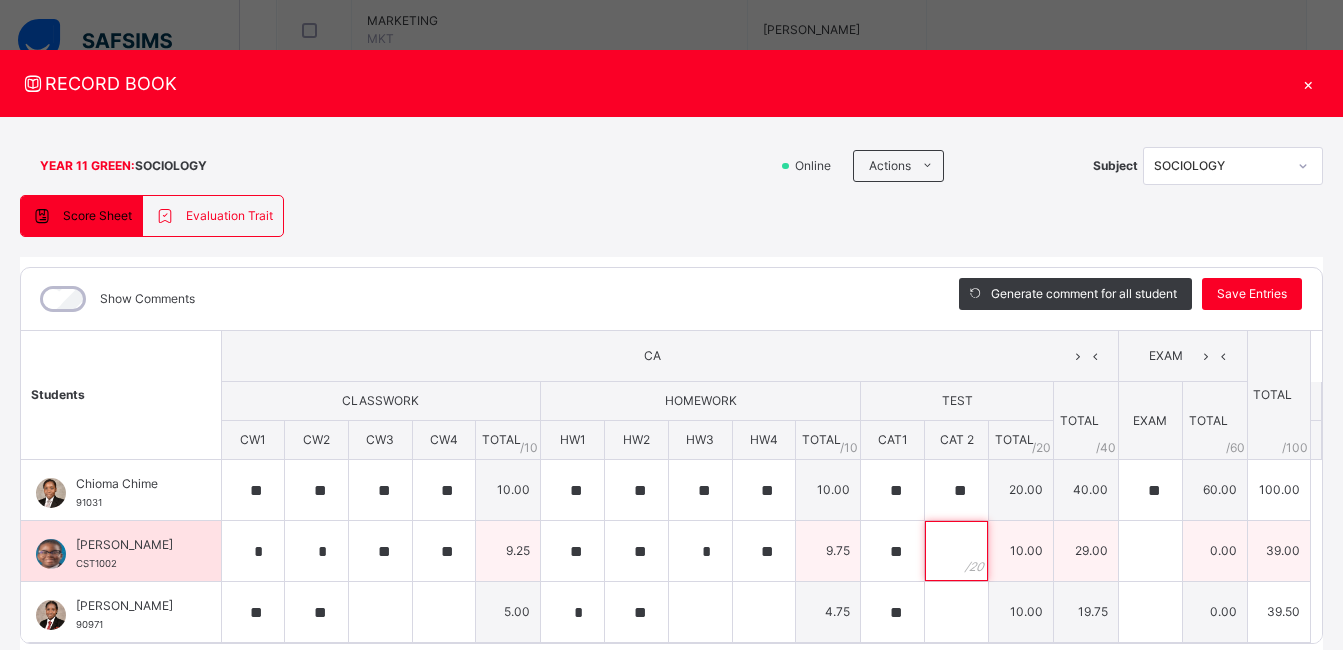 click at bounding box center [956, 551] 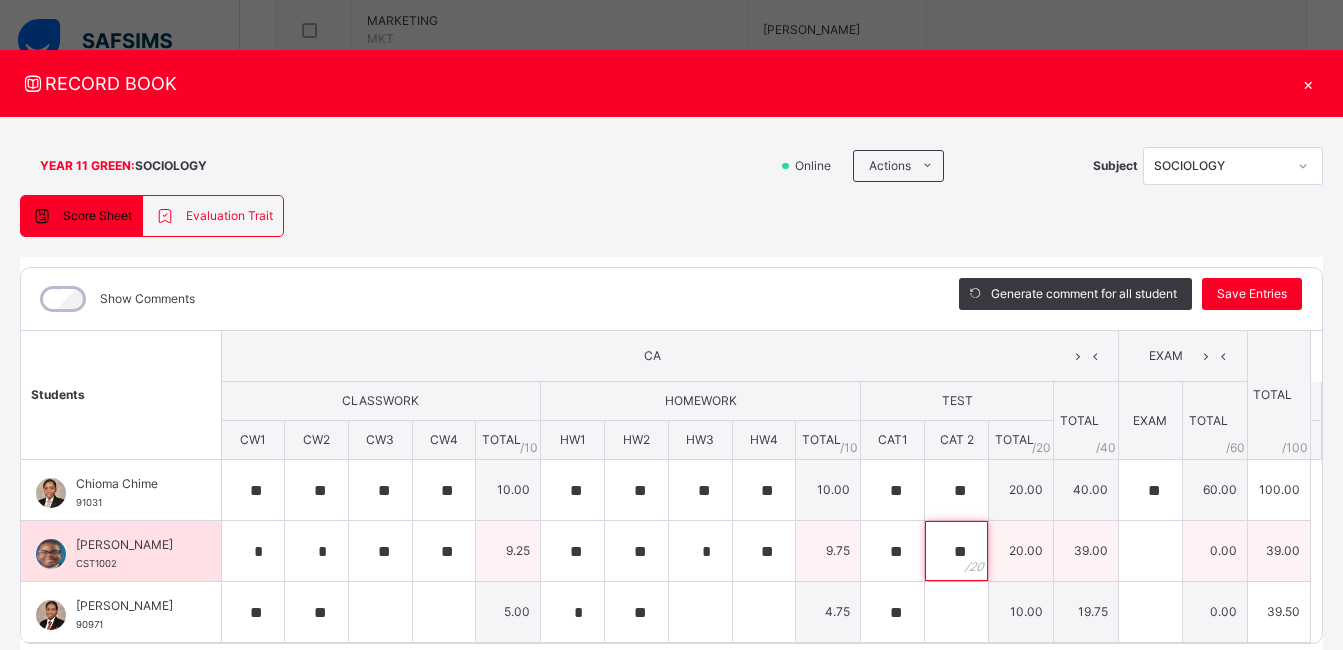 type on "**" 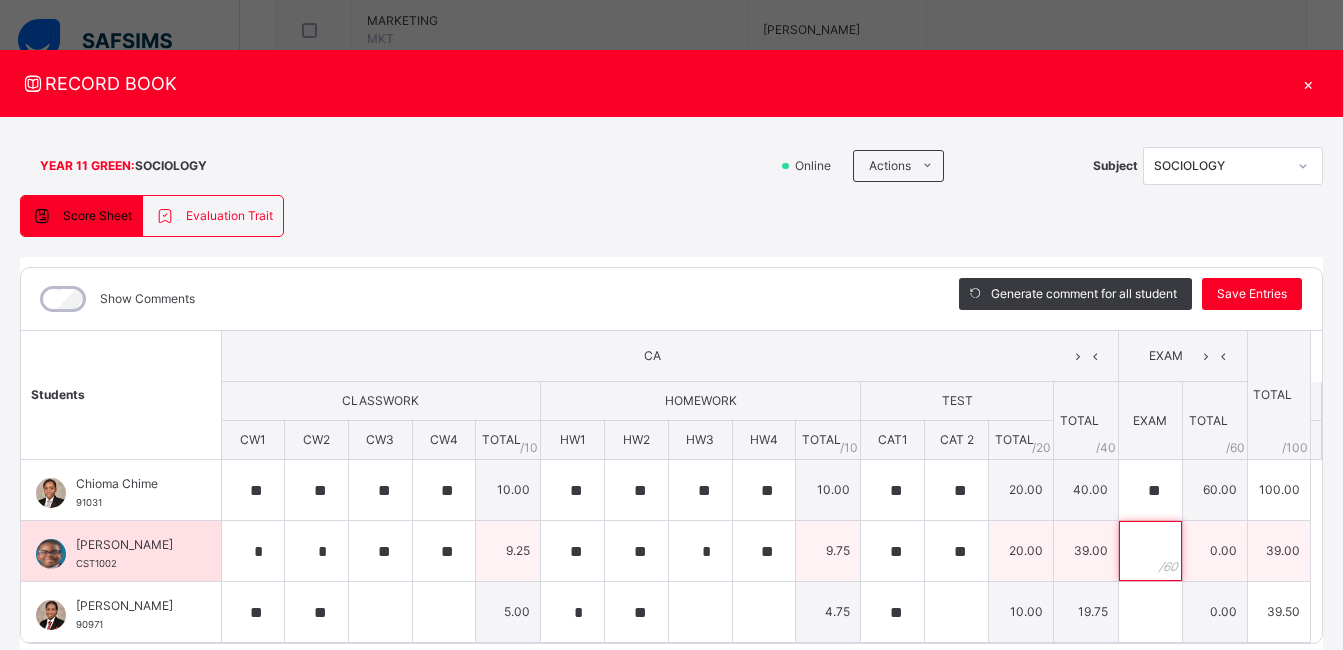 click at bounding box center [1150, 551] 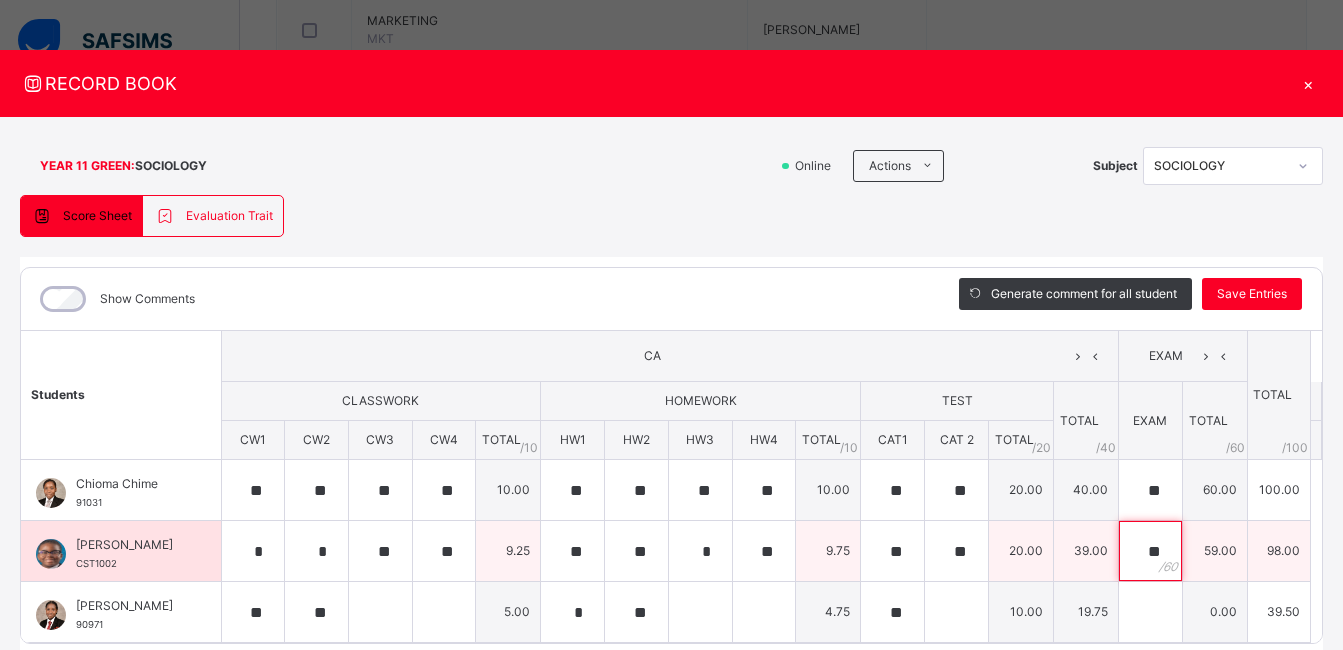 scroll, scrollTop: 74, scrollLeft: 0, axis: vertical 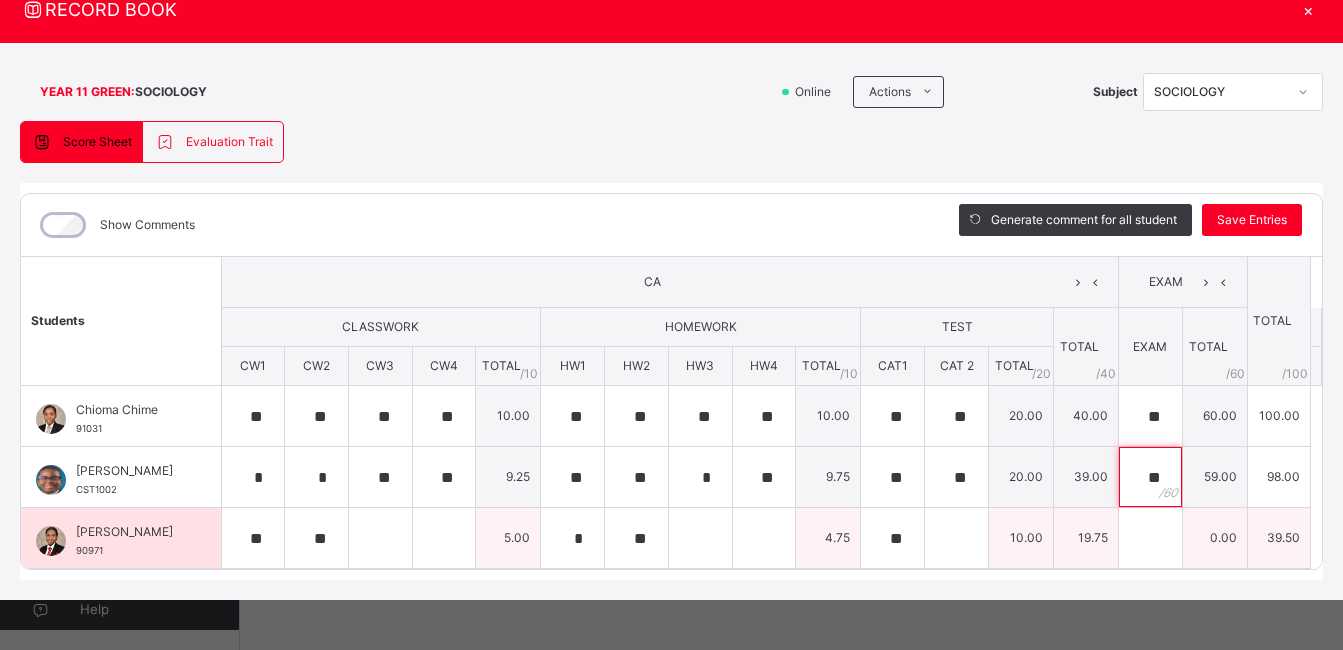 type on "**" 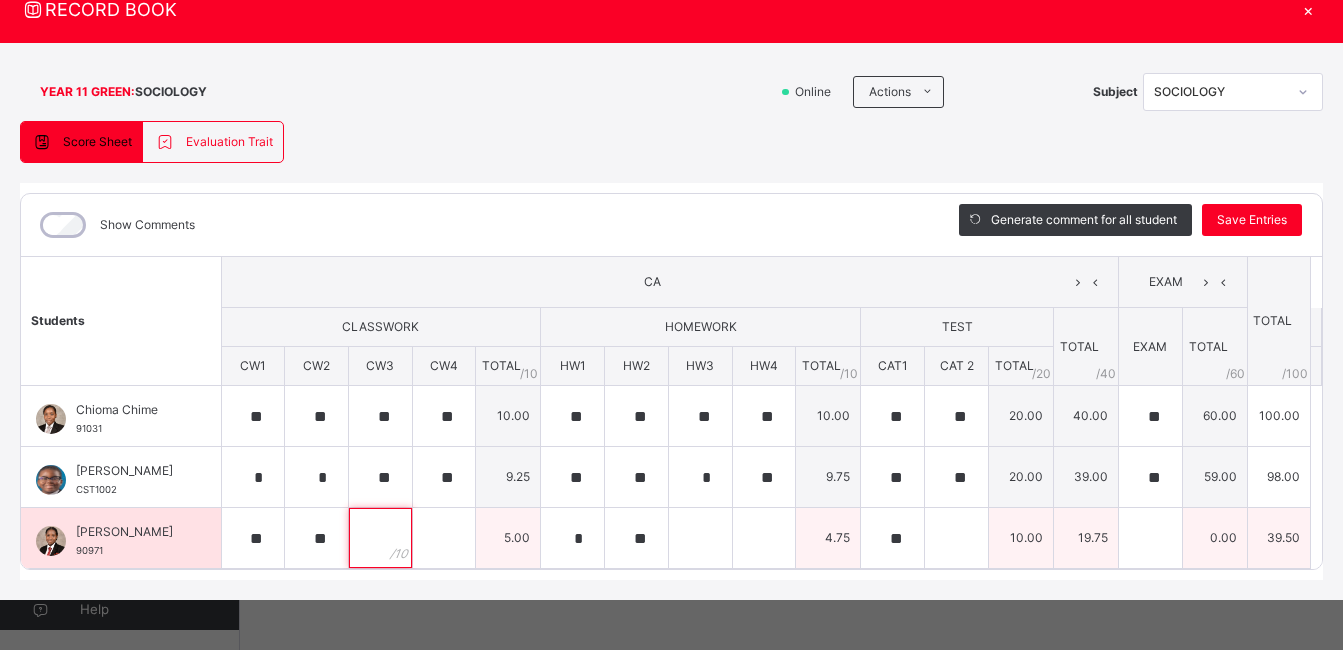 click at bounding box center [380, 538] 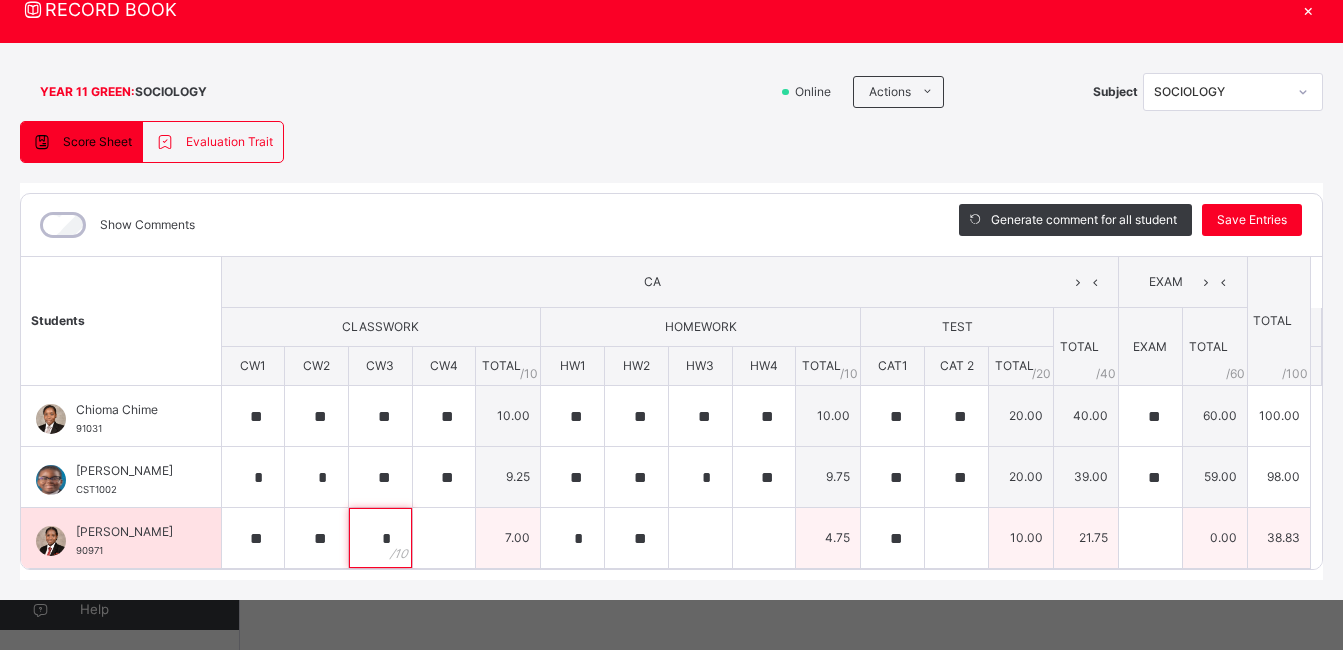 type on "*" 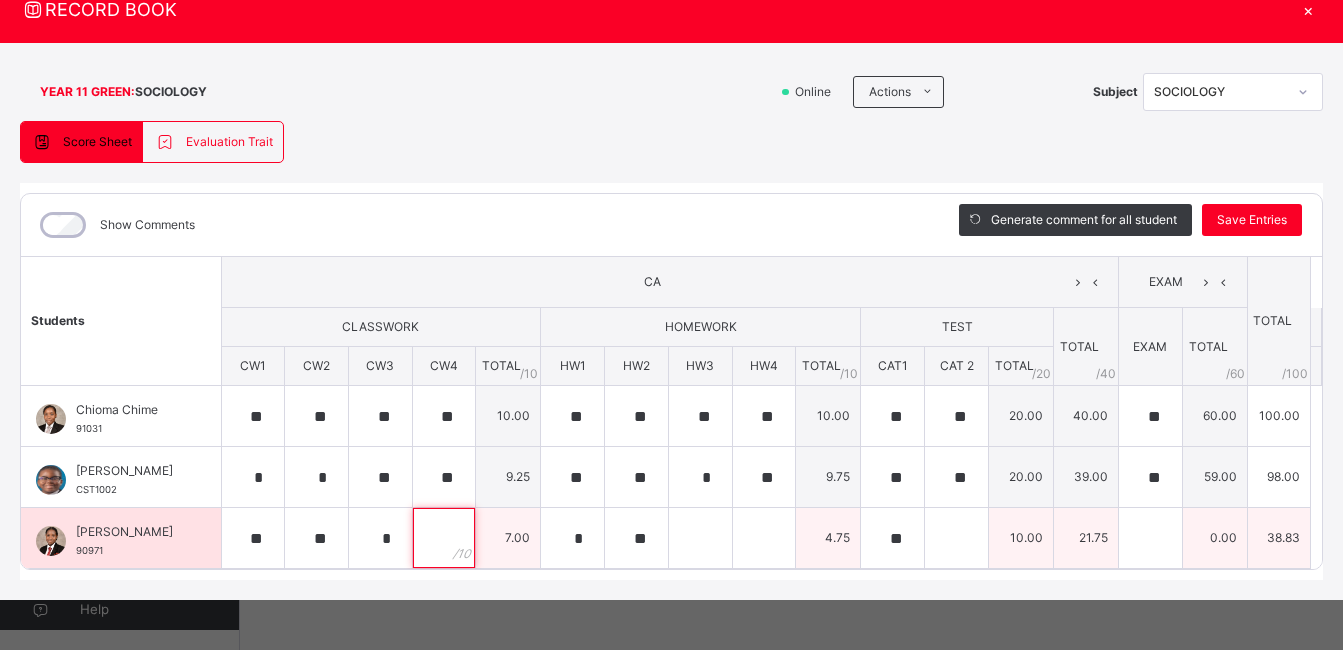 click at bounding box center [444, 538] 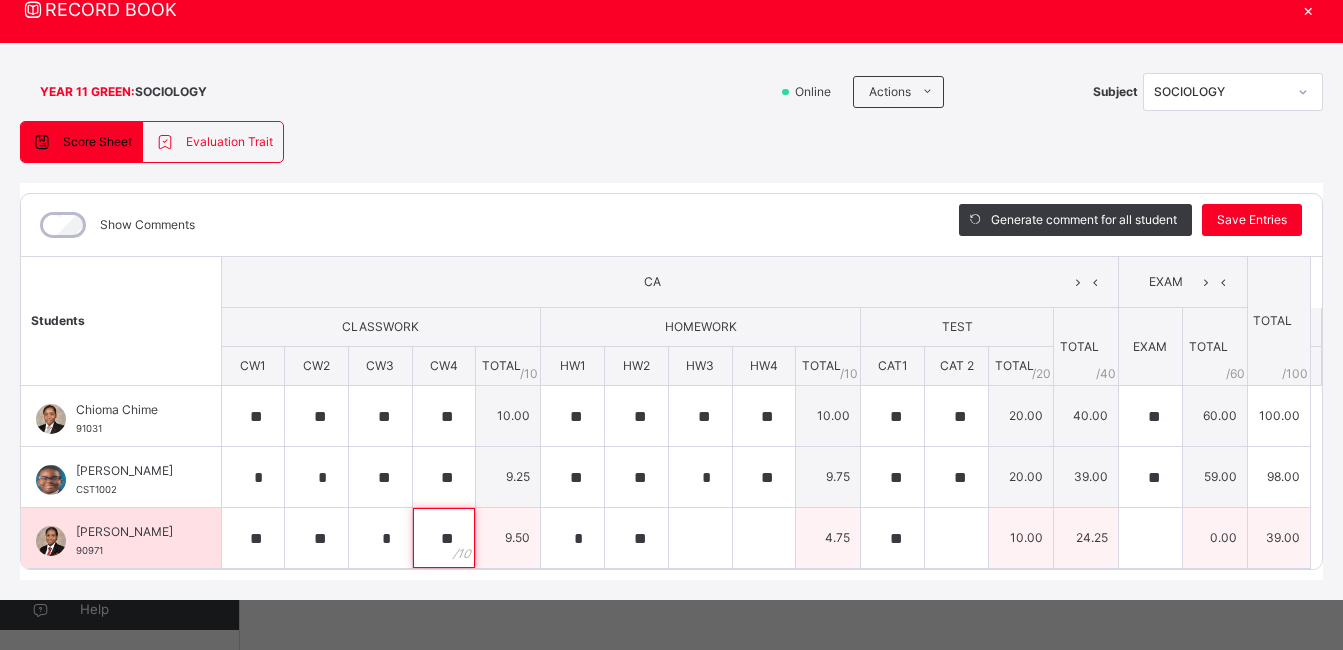 type on "**" 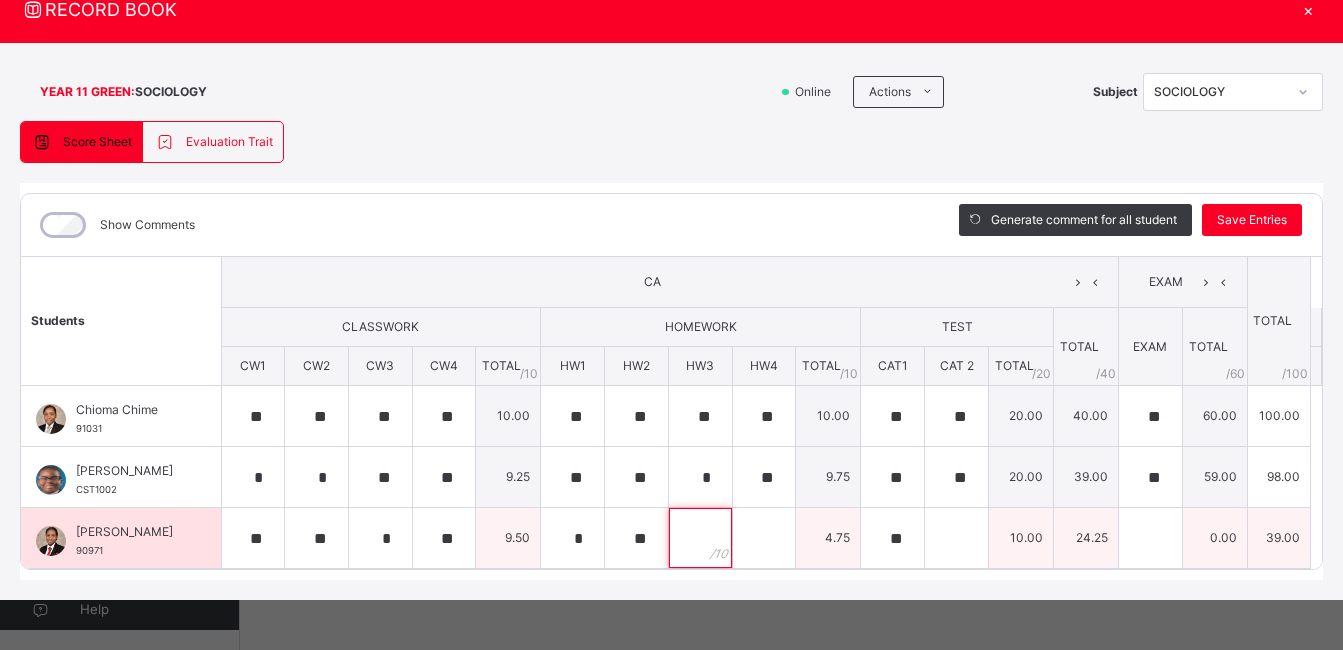 click at bounding box center (700, 538) 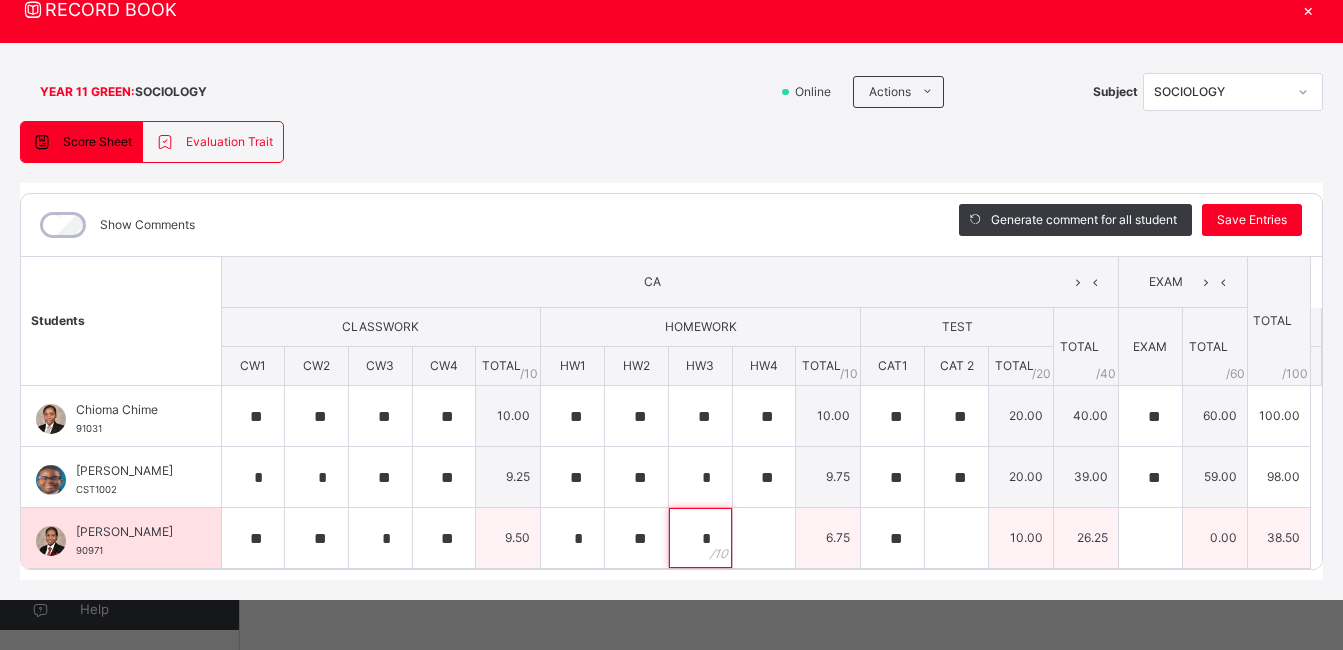 type on "*" 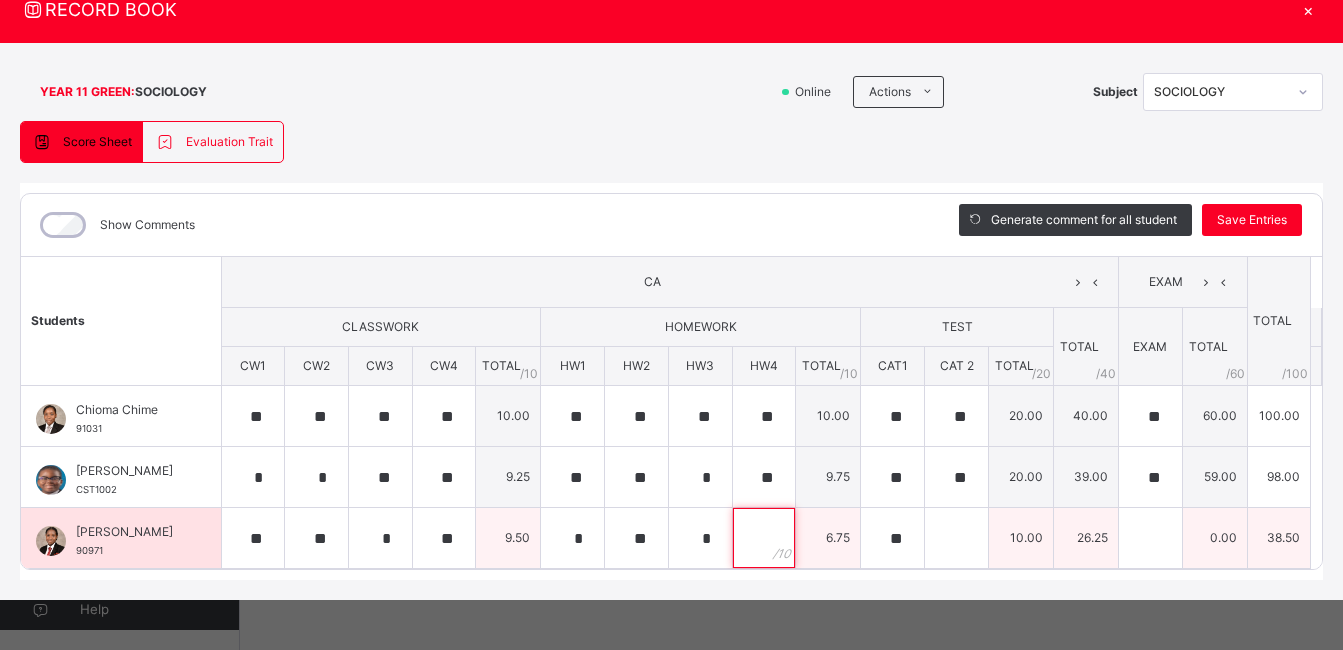 click at bounding box center [764, 538] 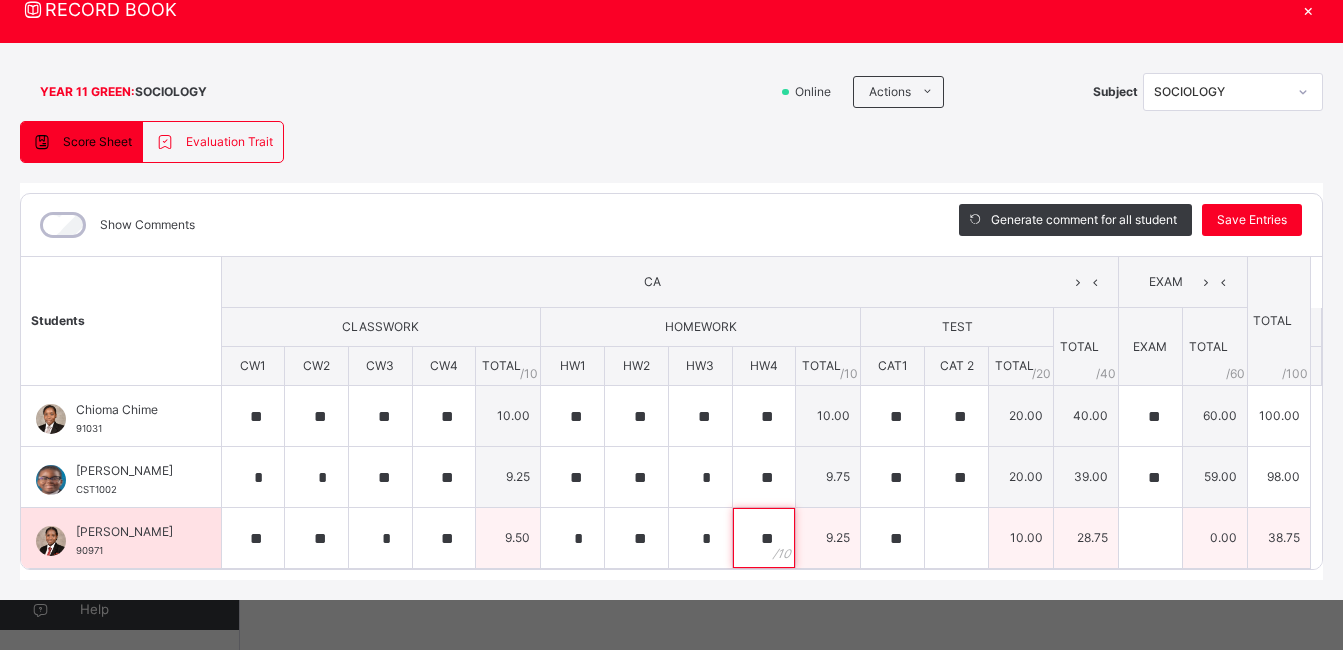type on "**" 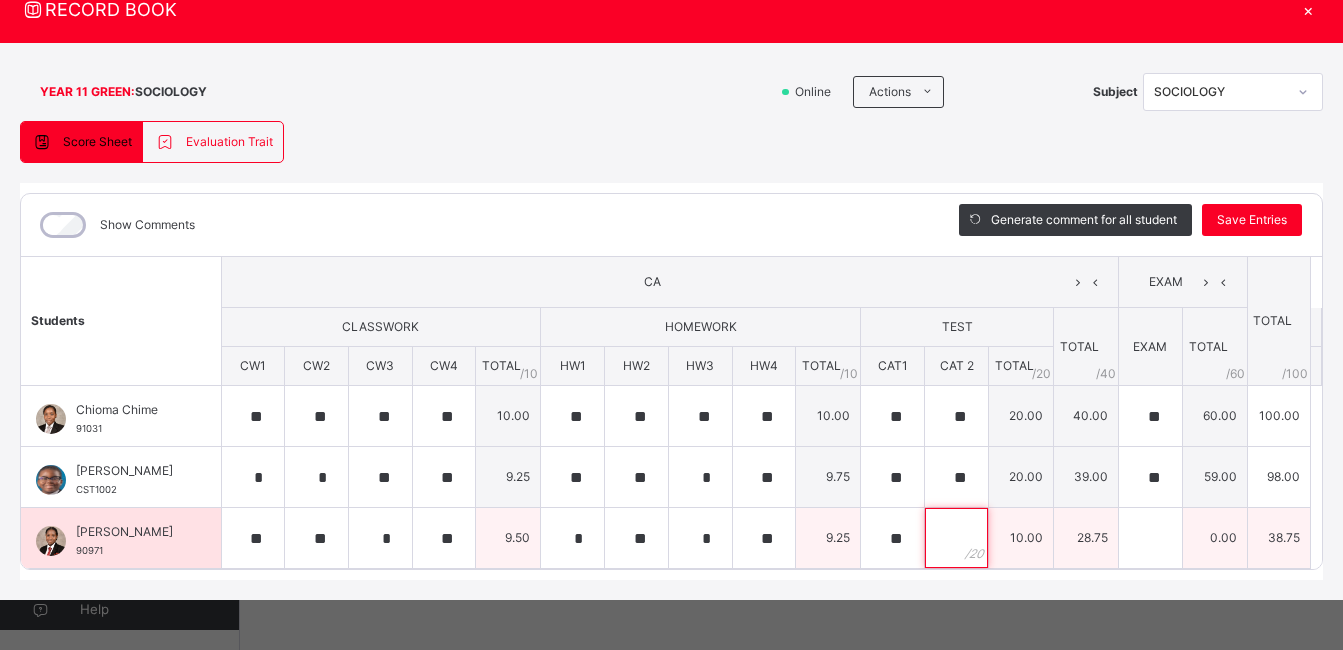 click at bounding box center (956, 538) 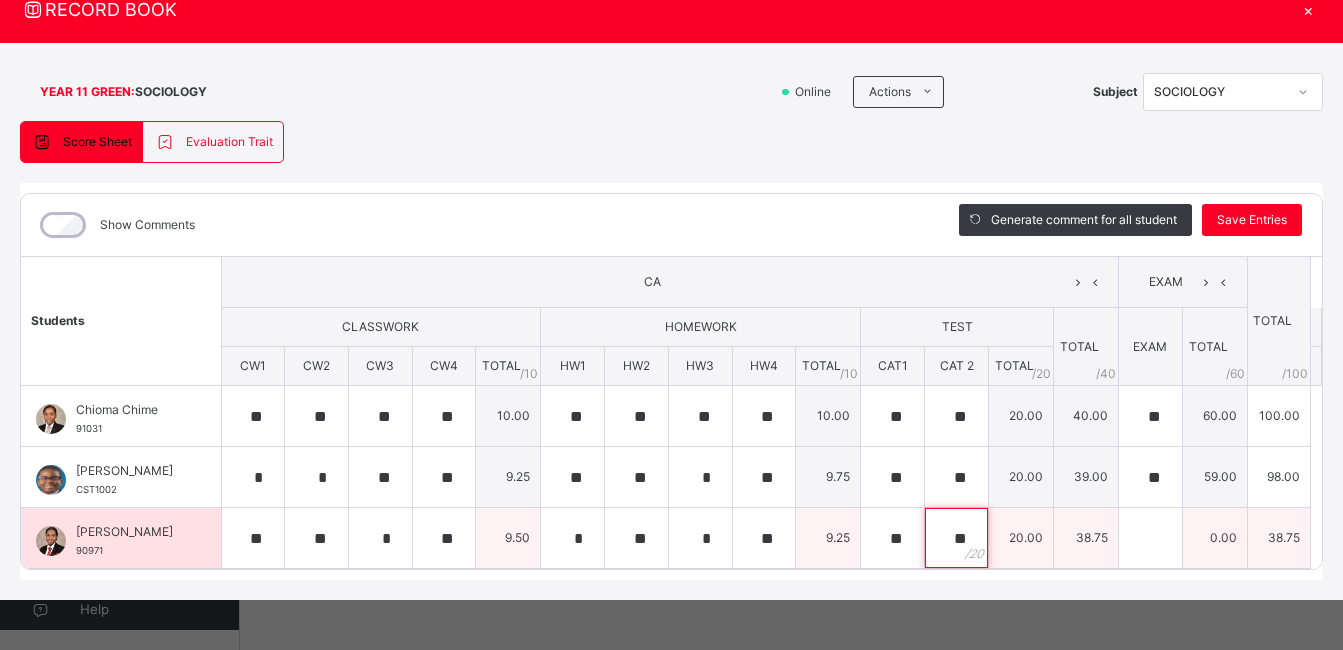 type on "**" 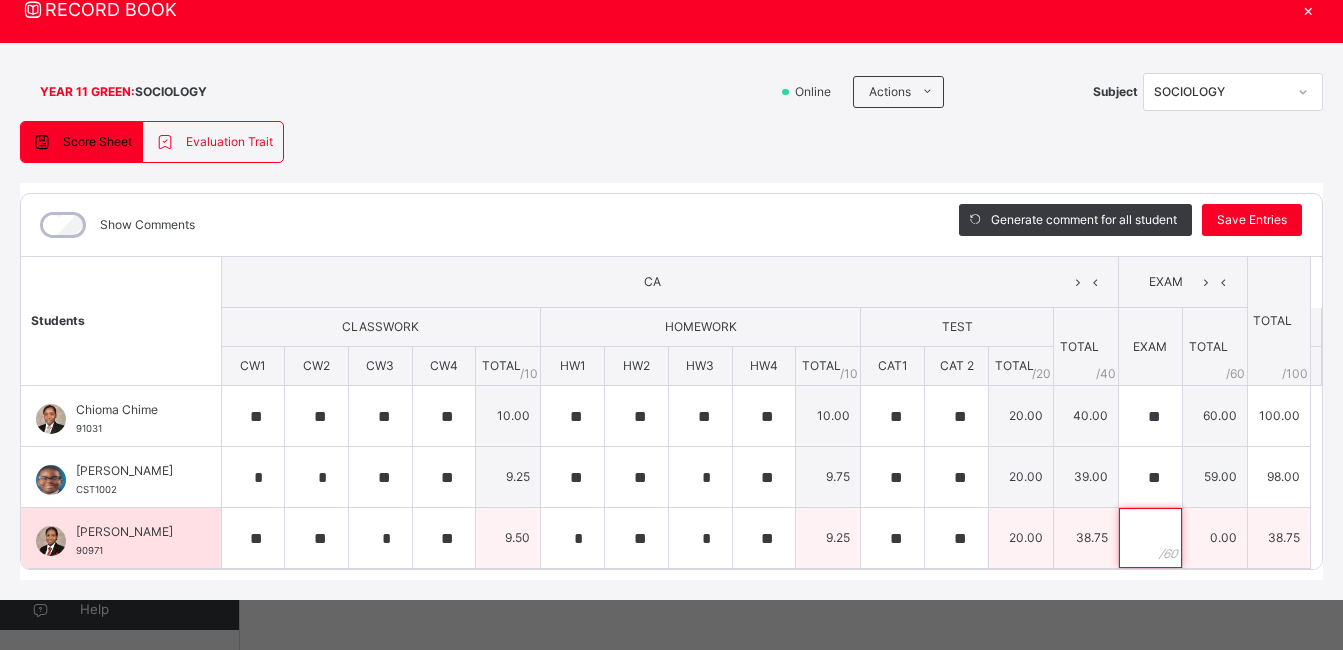 click at bounding box center [1150, 538] 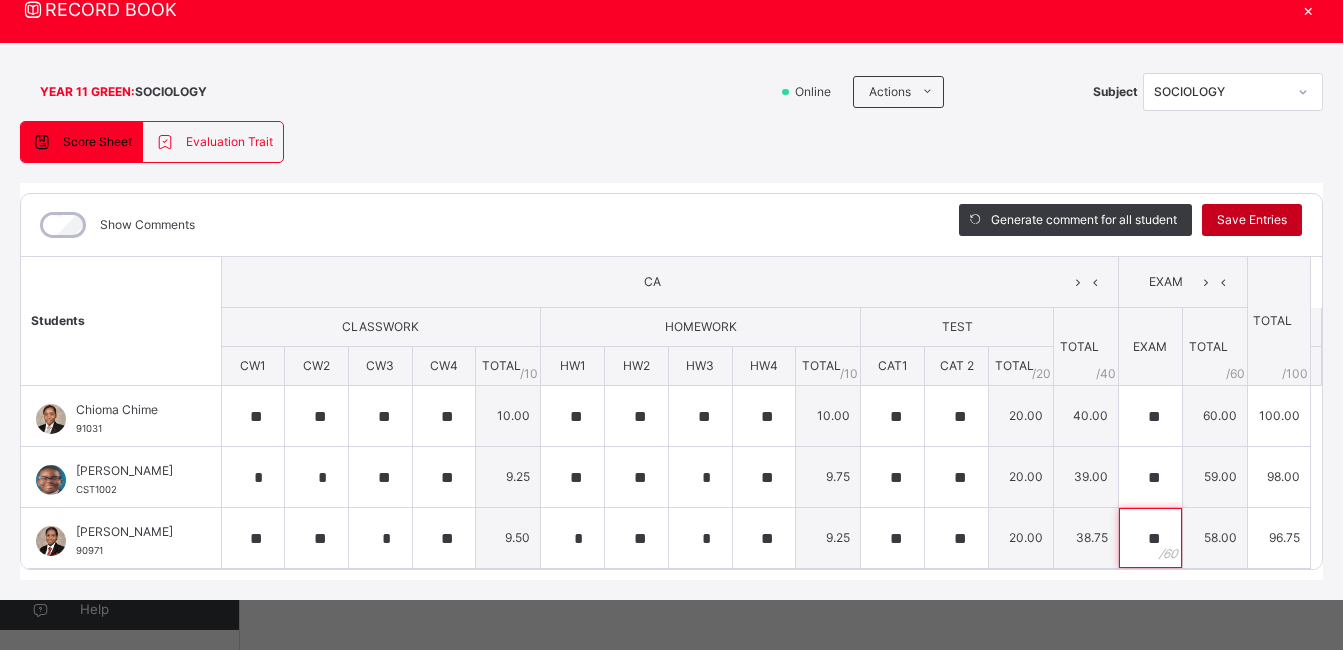 type on "**" 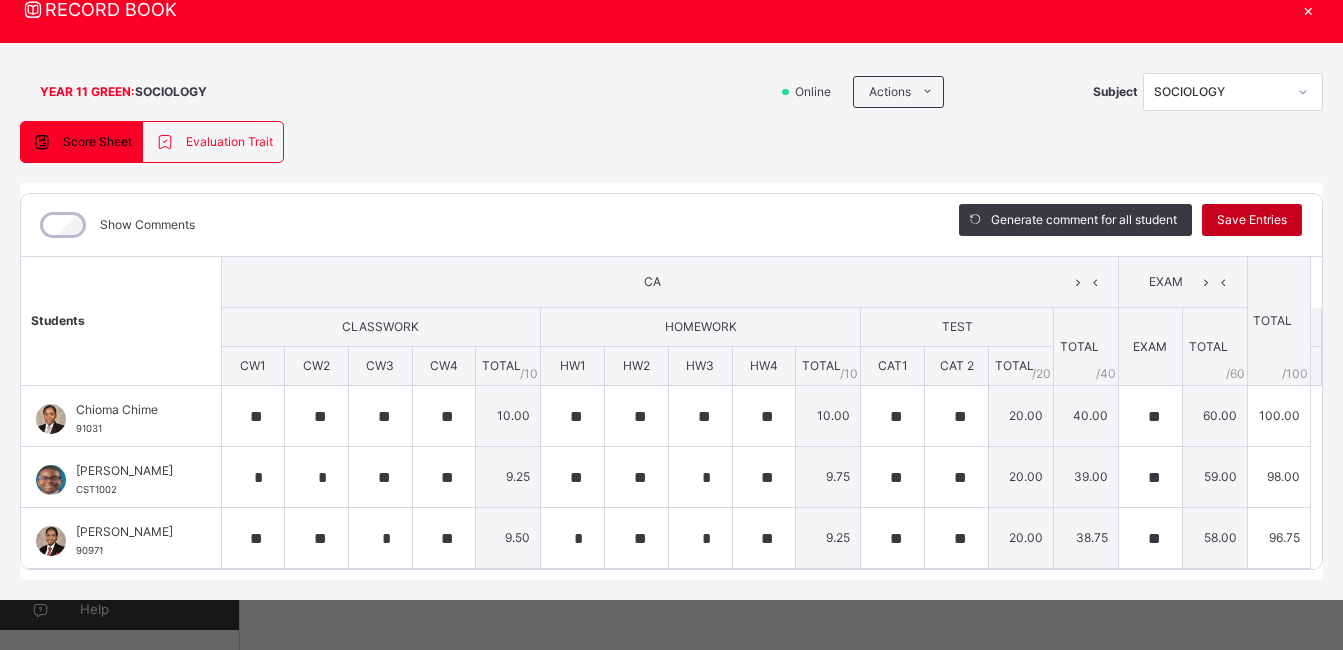click on "Save Entries" at bounding box center (1252, 220) 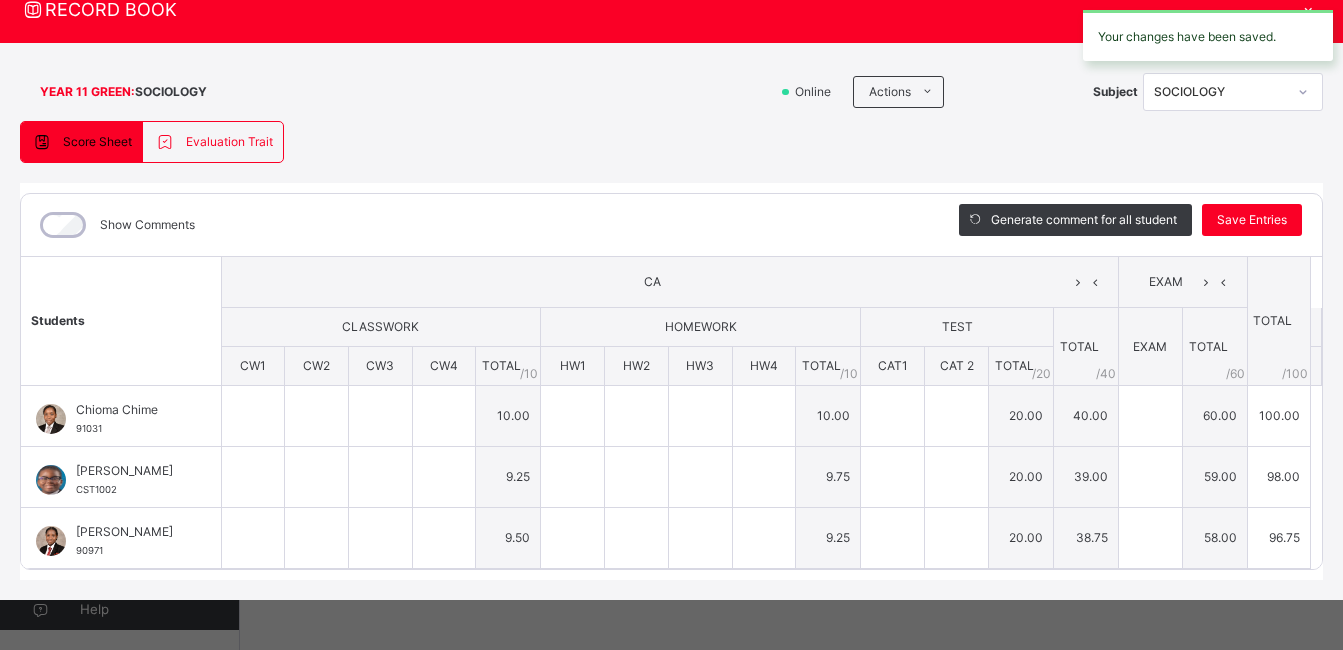 type on "**" 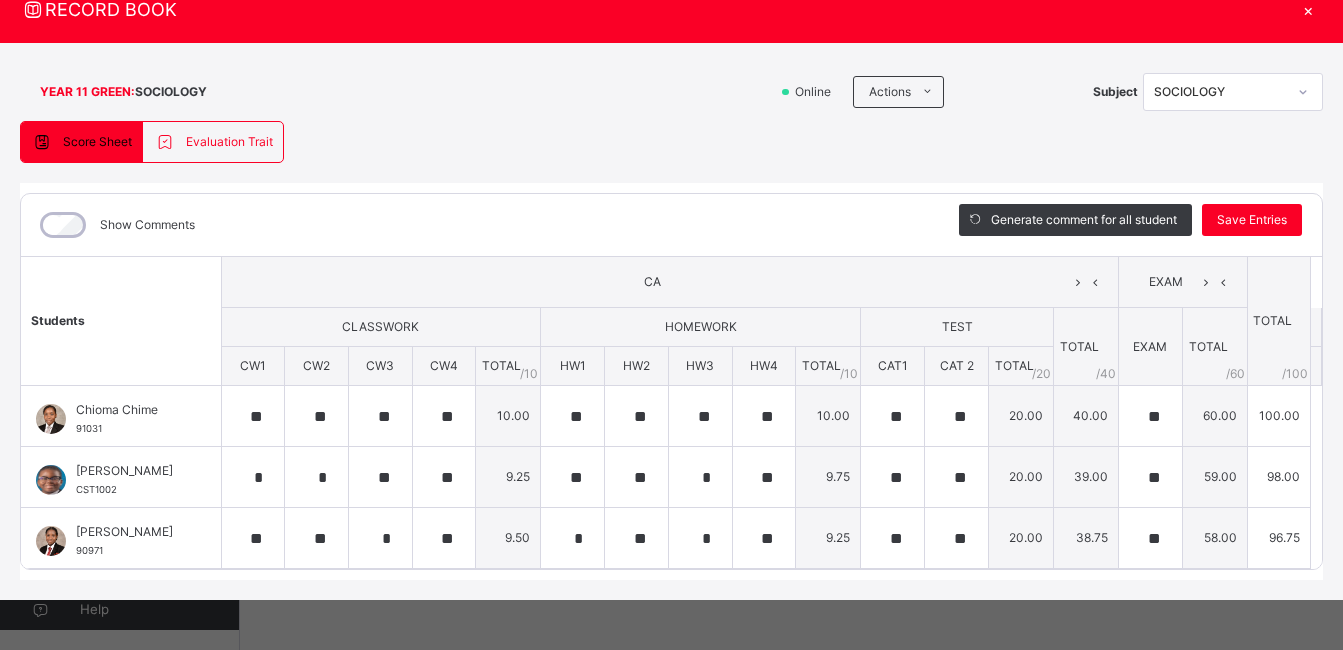 click on "Evaluation Trait" at bounding box center (229, 142) 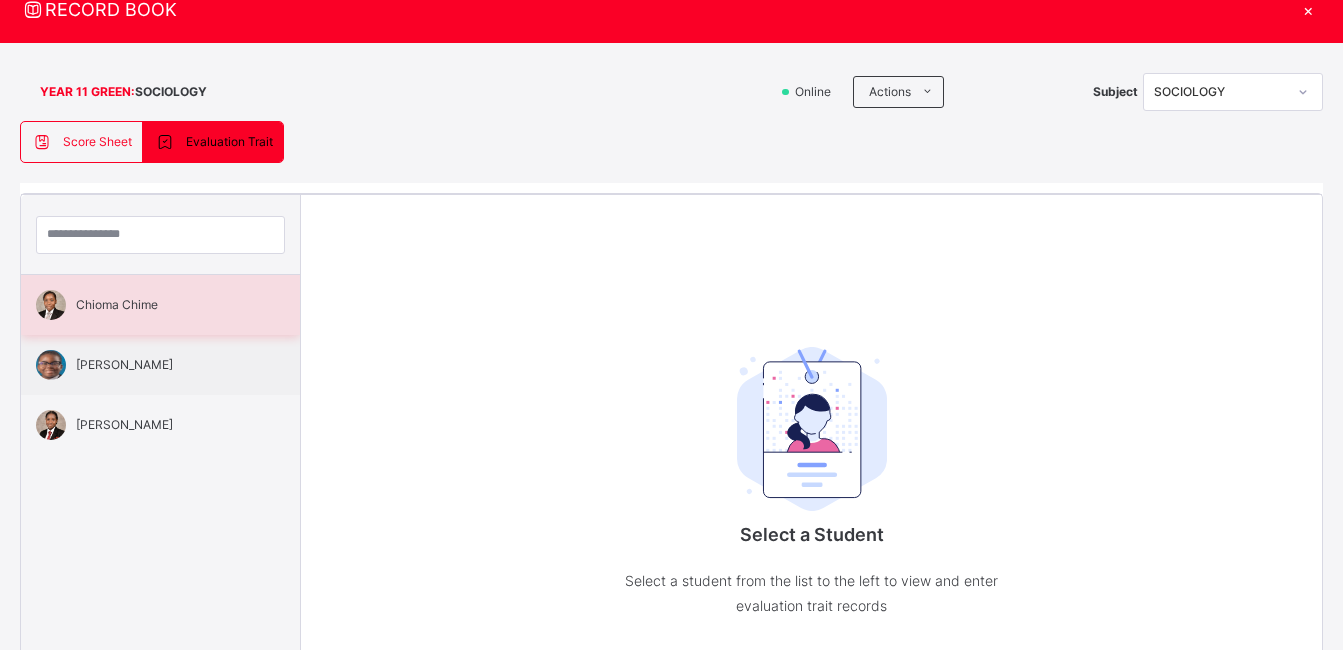 click on "Chioma  Chime" at bounding box center (165, 305) 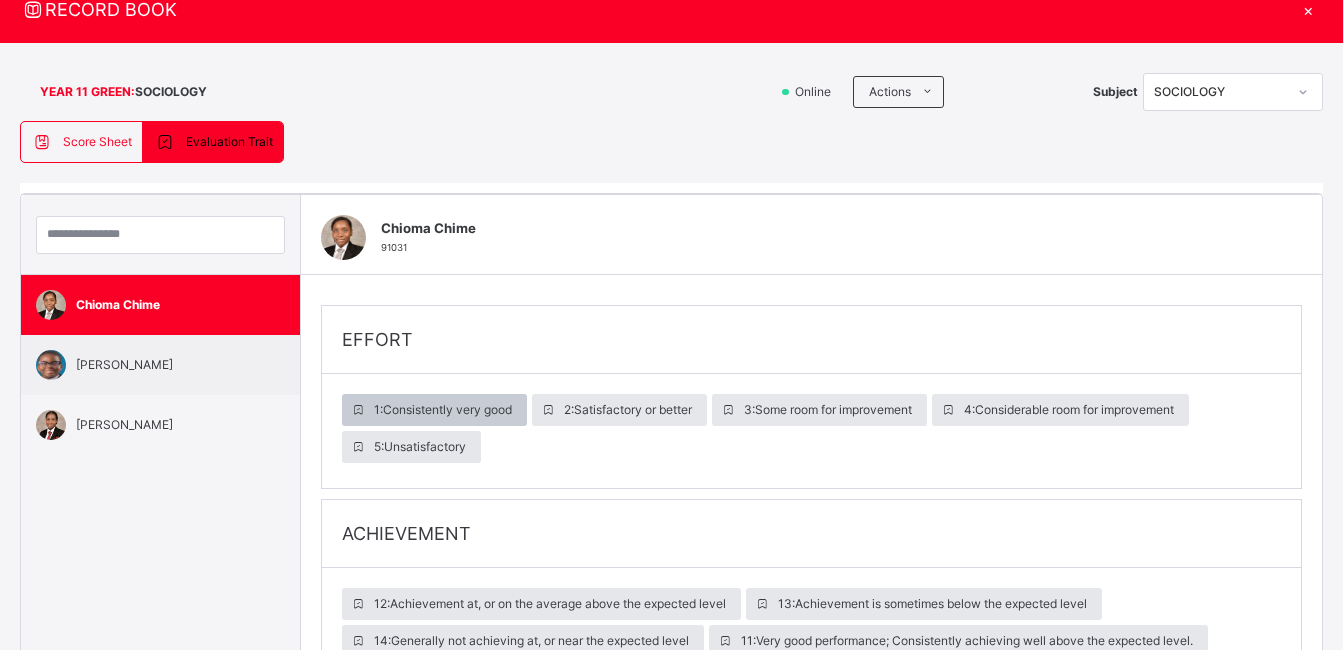click on "1 :  Consistently very good" at bounding box center (443, 410) 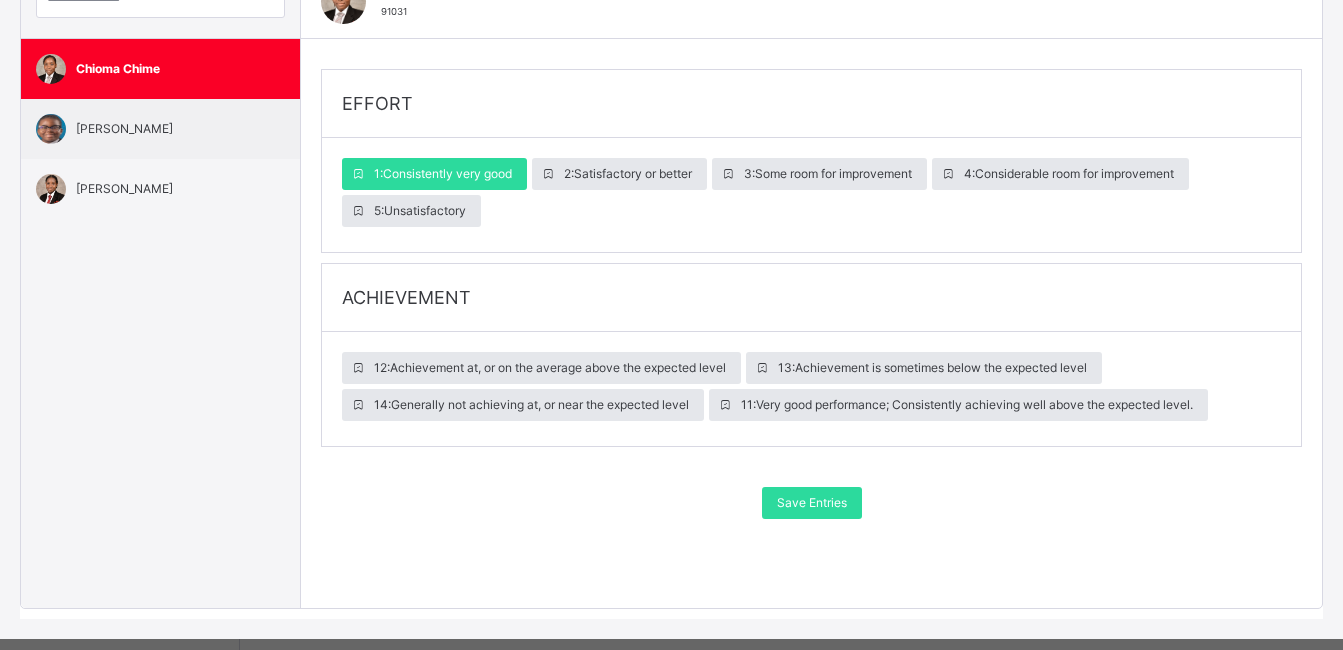 scroll, scrollTop: 349, scrollLeft: 0, axis: vertical 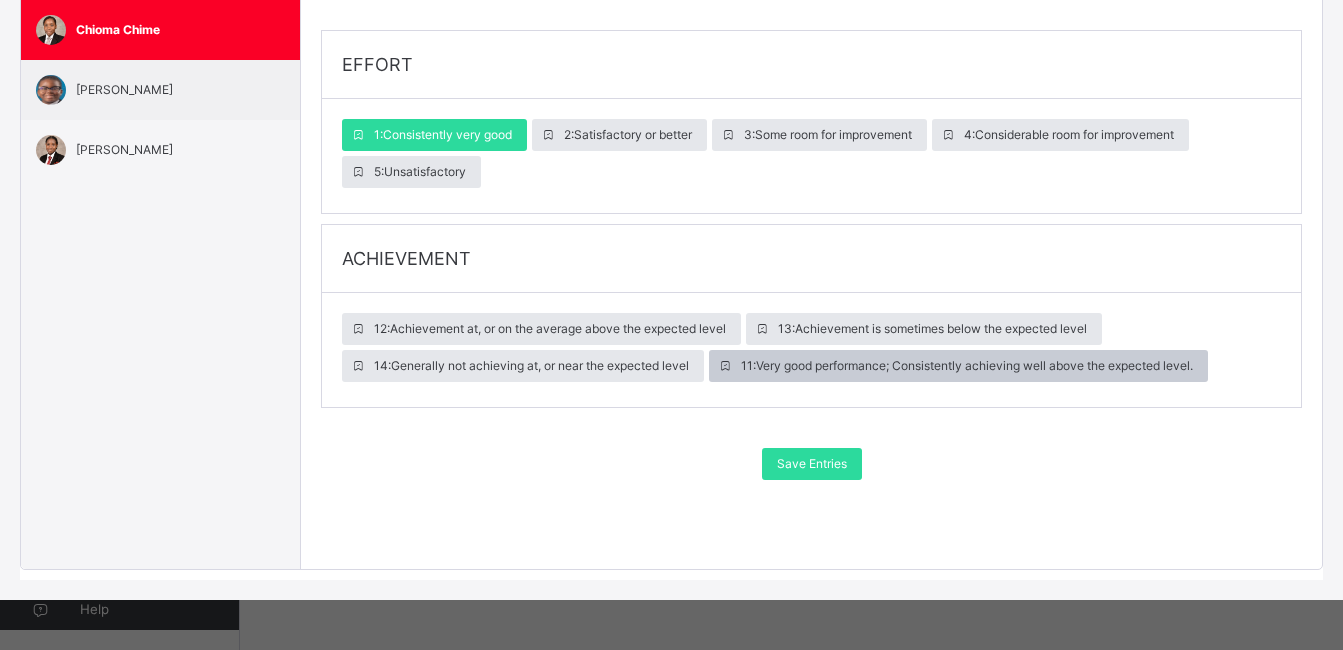 click on "11 :  Very good performance; Consistently achieving well above the expected level." at bounding box center (967, 366) 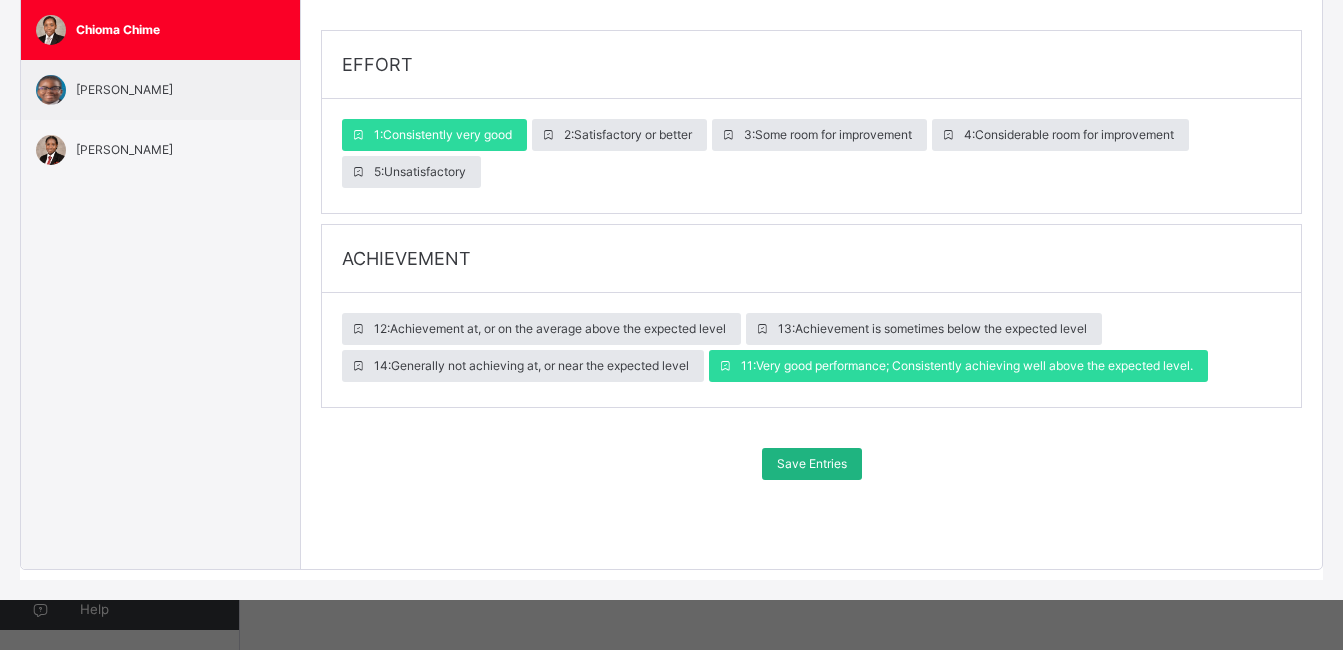 click on "Save Entries" at bounding box center [812, 464] 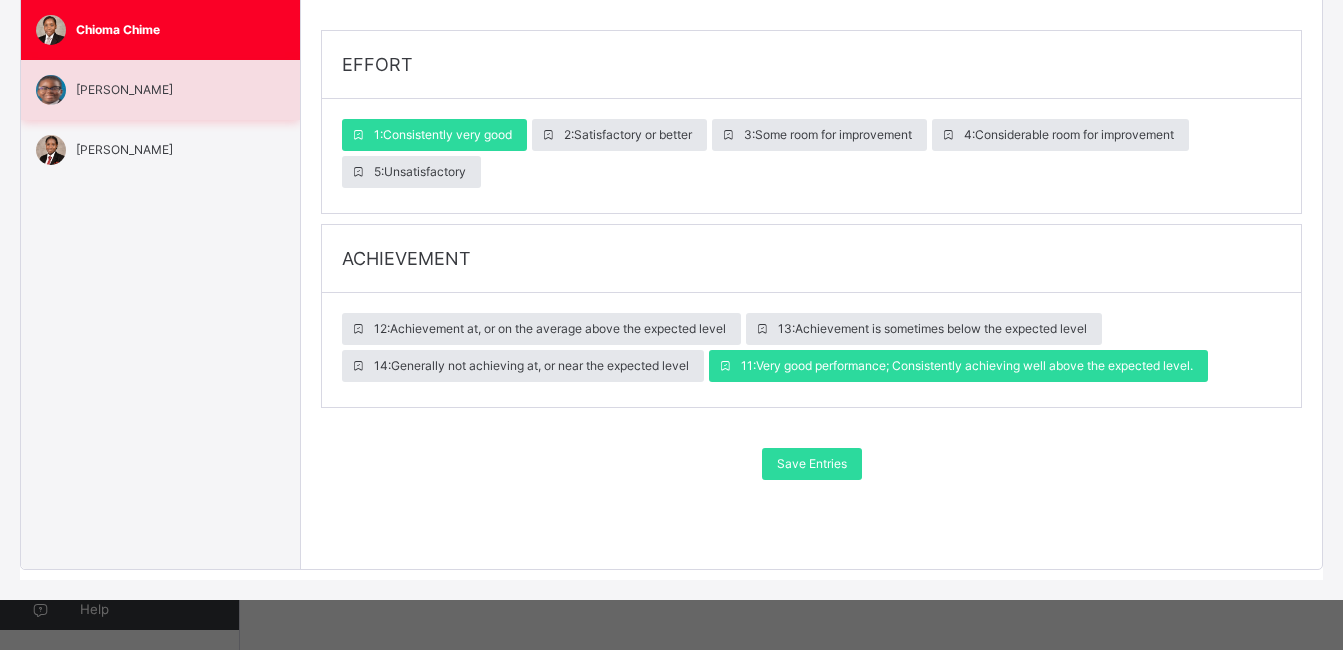 click on "Jasmine  Aimufia" at bounding box center [165, 90] 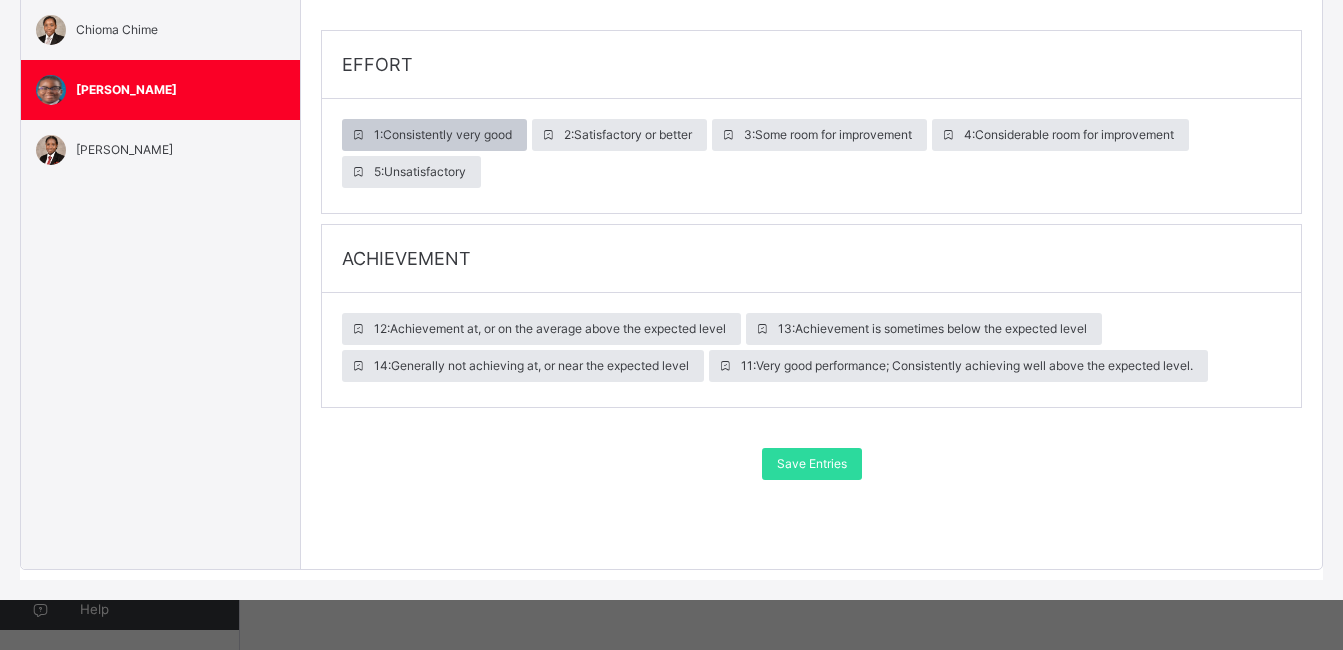click on "1 :  Consistently very good" at bounding box center [443, 135] 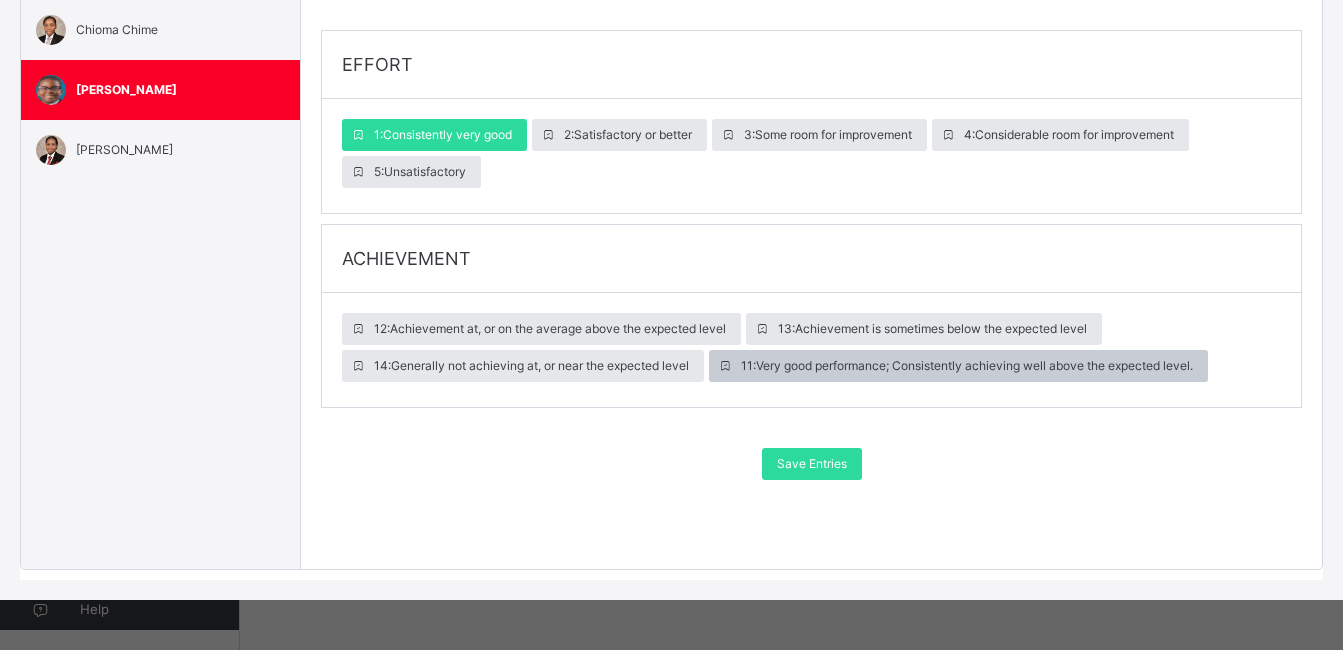 click on "11 :  Very good performance; Consistently achieving well above the expected level." at bounding box center (967, 366) 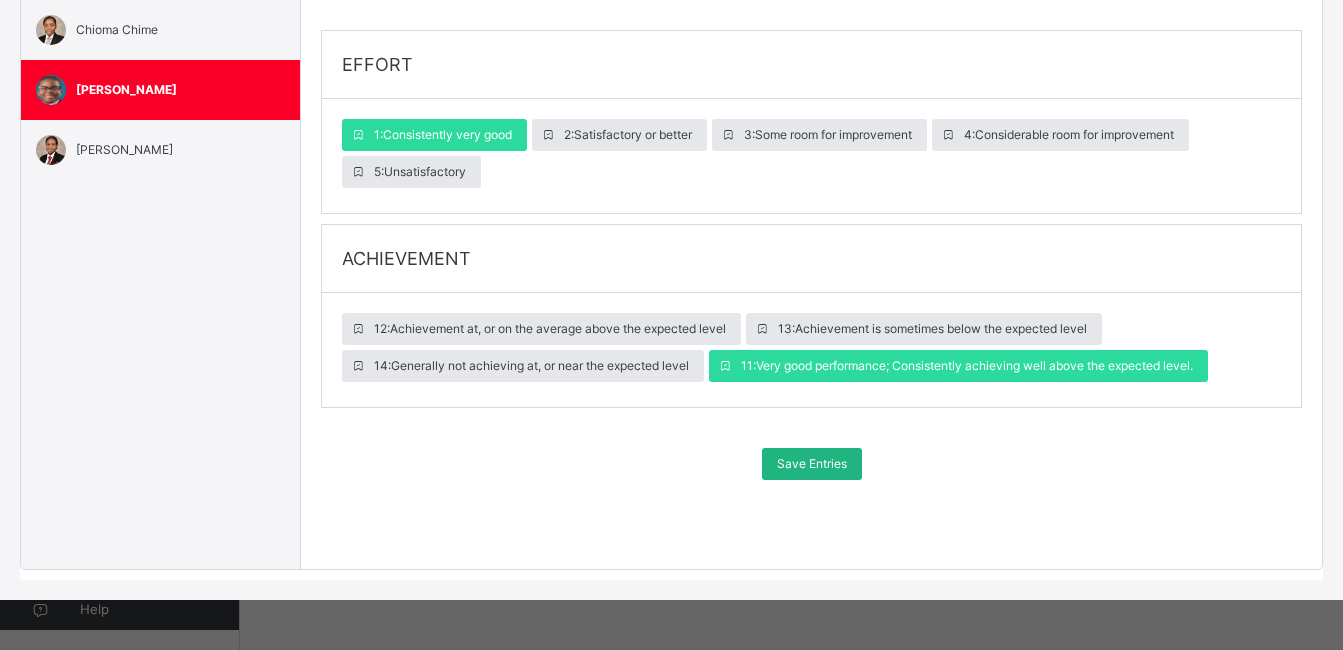 click on "Save Entries" at bounding box center (812, 464) 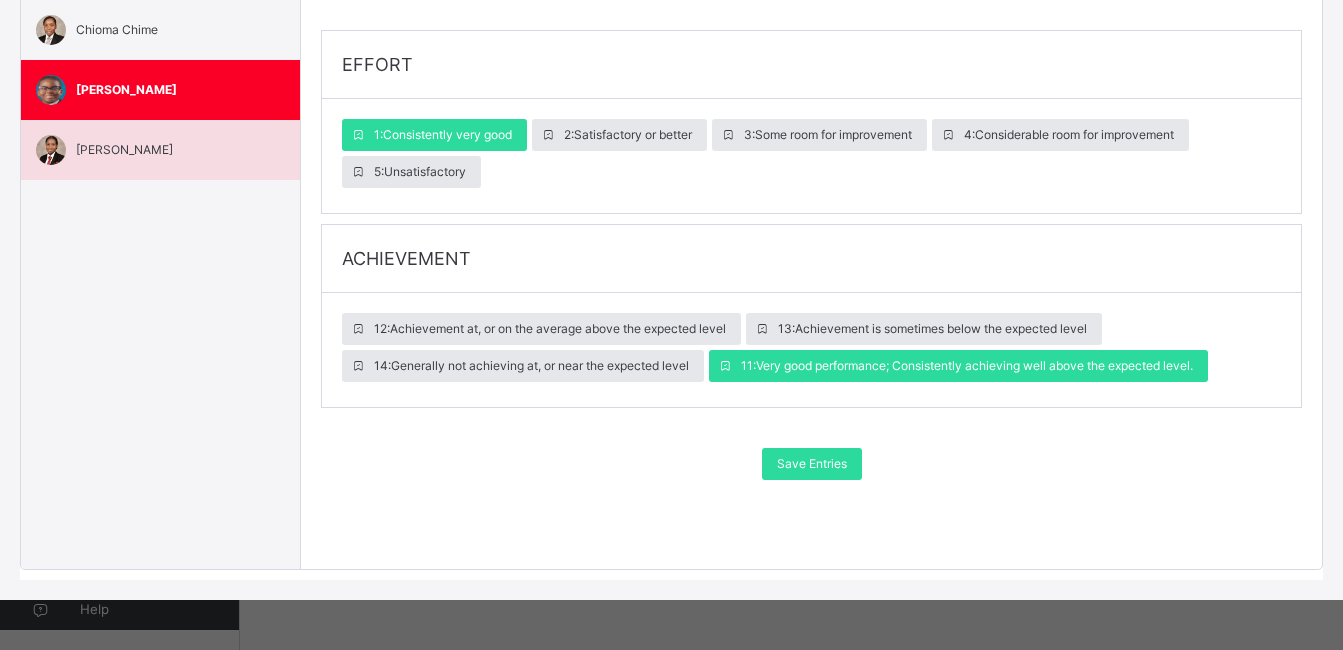 click on "Miebi   Abulu" at bounding box center (165, 150) 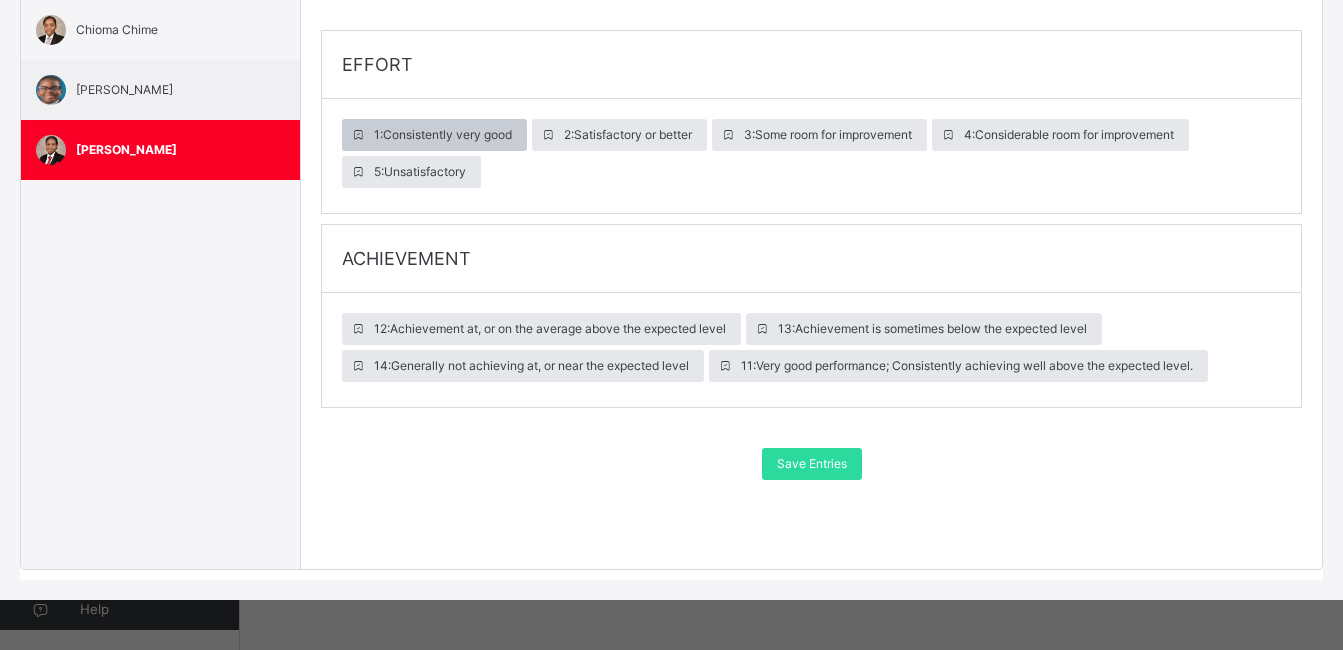 click on "1 :  Consistently very good" at bounding box center (443, 135) 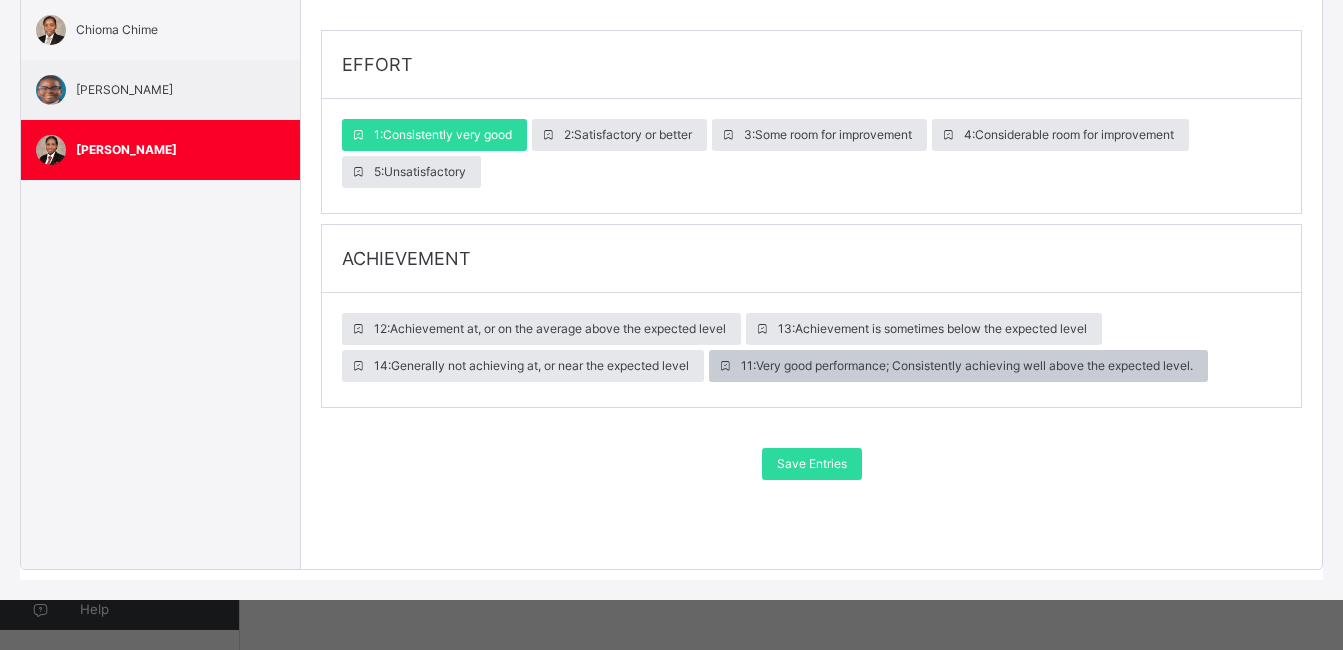click on "11 :  Very good performance; Consistently achieving well above the expected level." at bounding box center (967, 366) 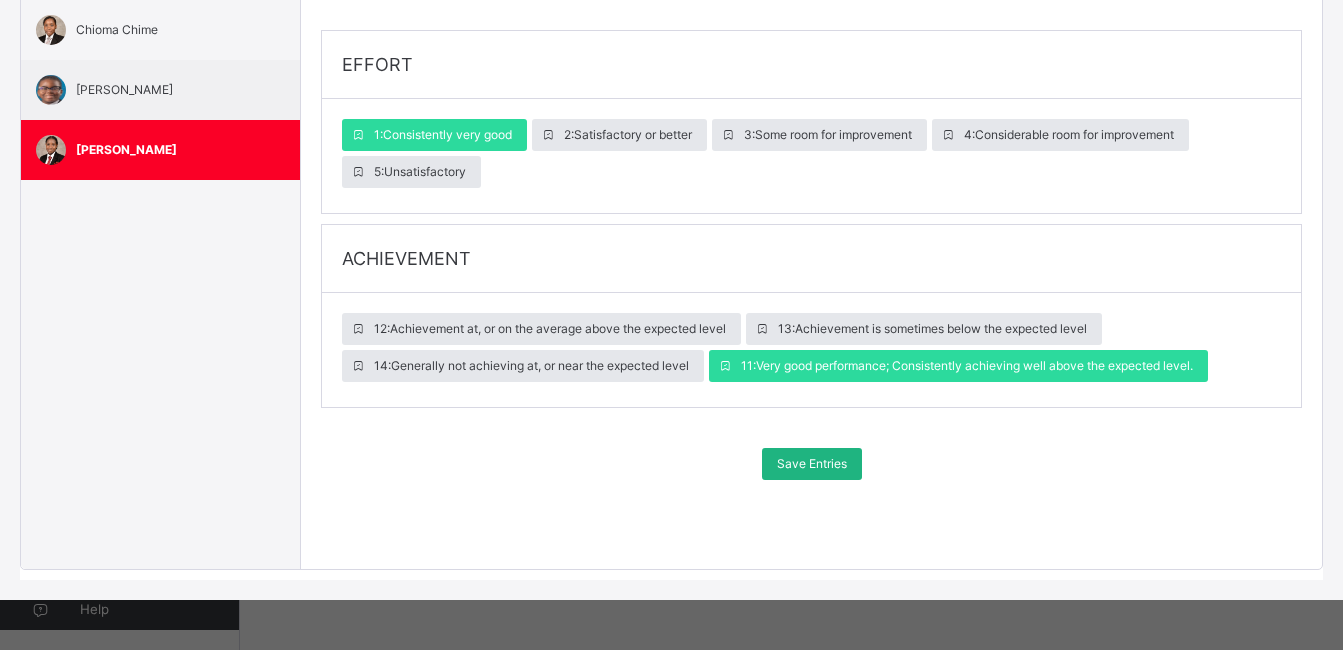 click on "Save Entries" at bounding box center [812, 464] 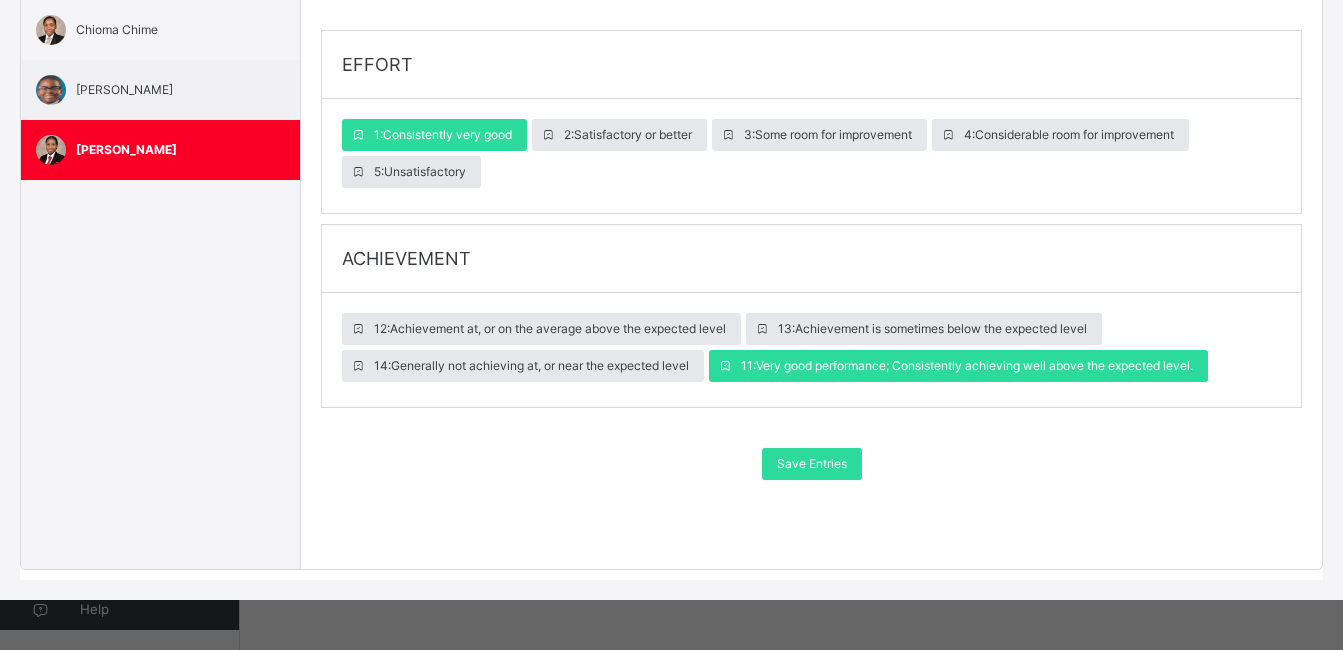 scroll, scrollTop: 0, scrollLeft: 0, axis: both 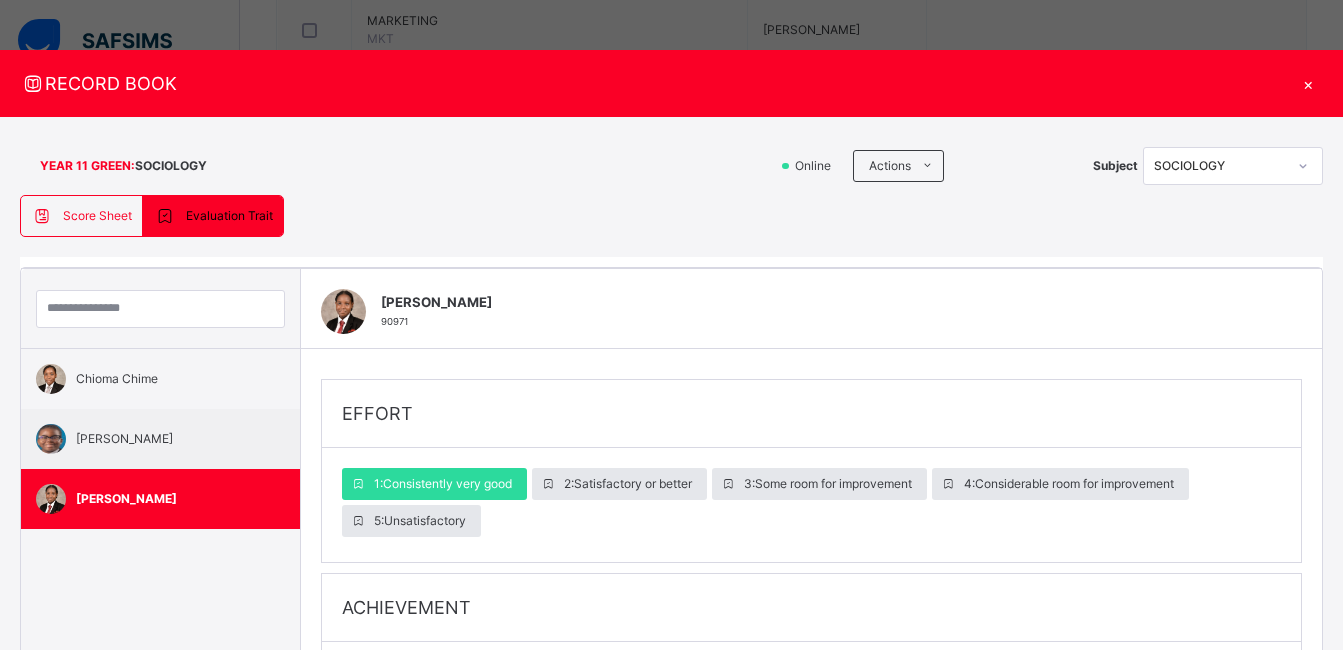 click on "Score Sheet" at bounding box center [97, 216] 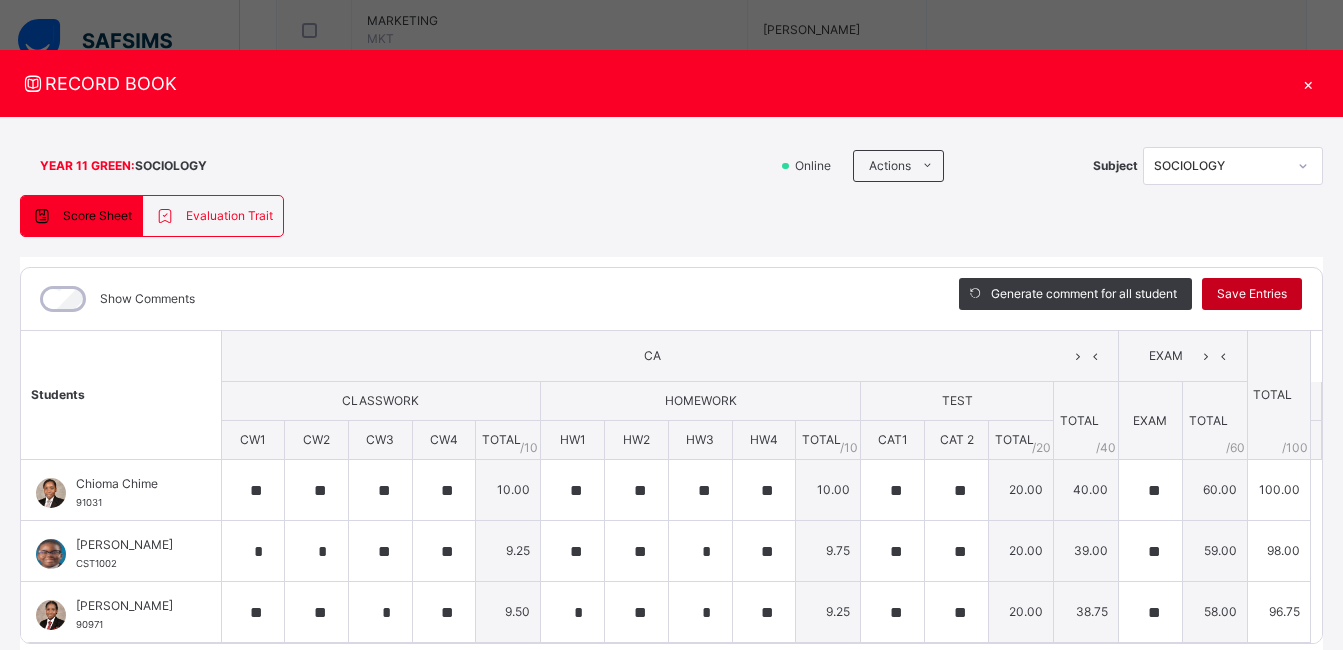 click on "Save Entries" at bounding box center (1252, 294) 